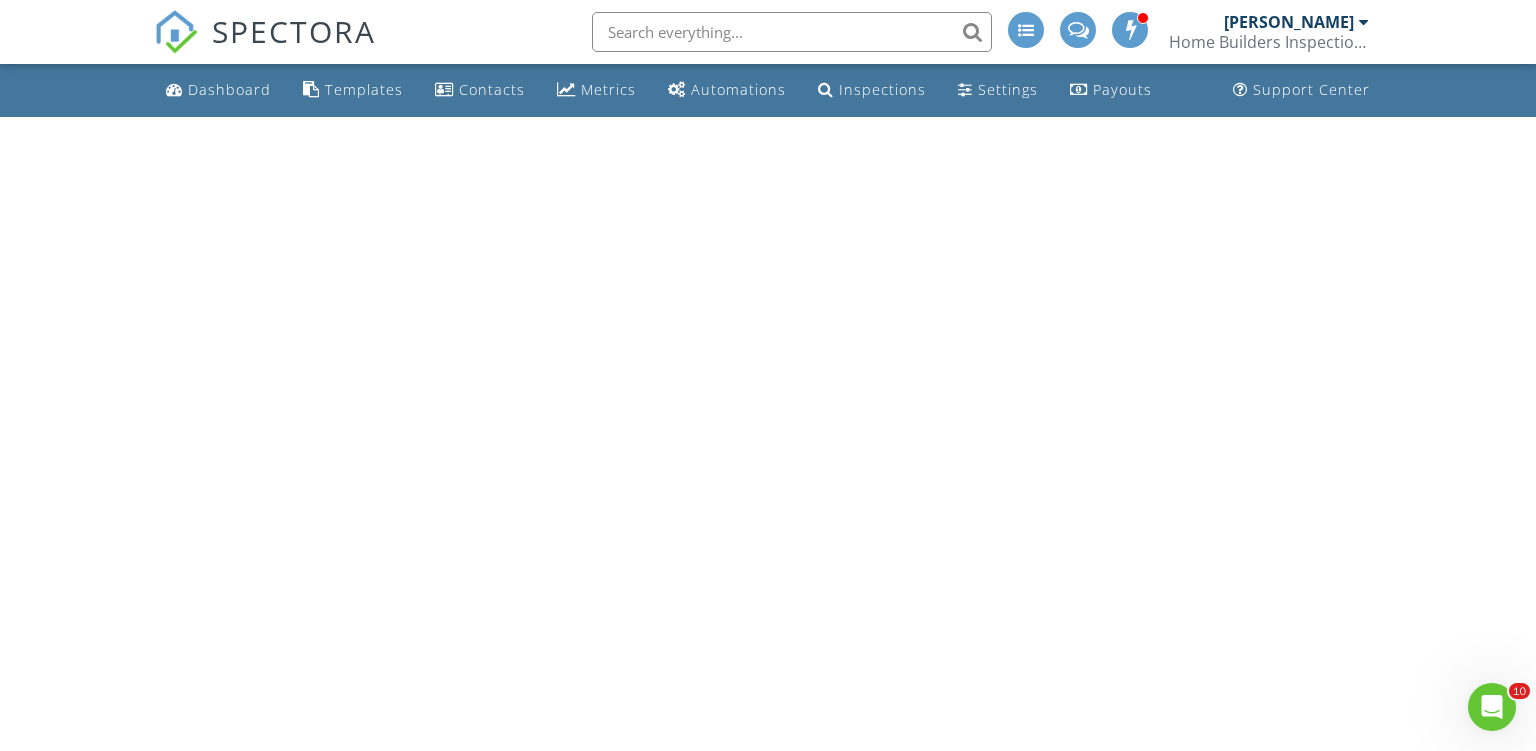 scroll, scrollTop: 0, scrollLeft: 0, axis: both 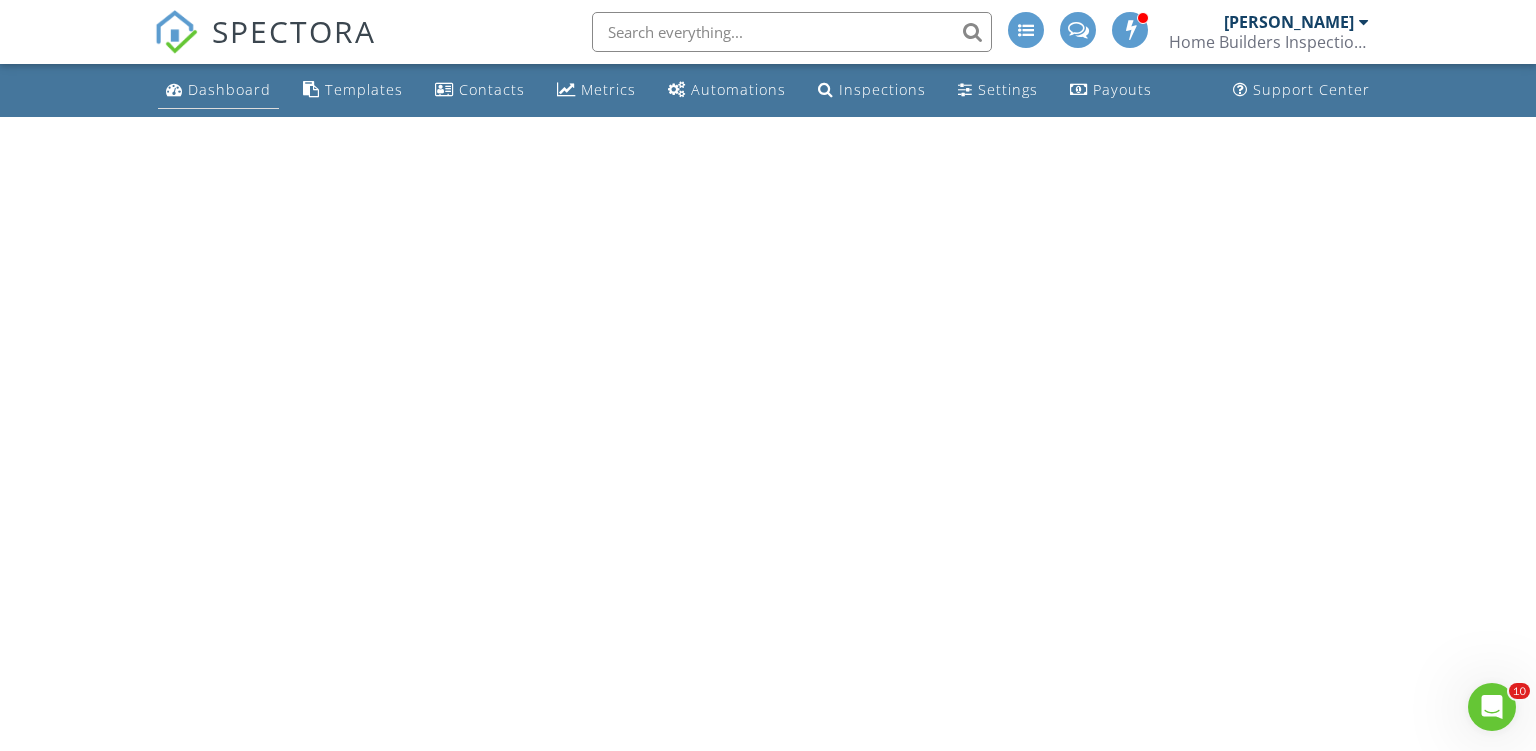 click on "Dashboard" at bounding box center (229, 89) 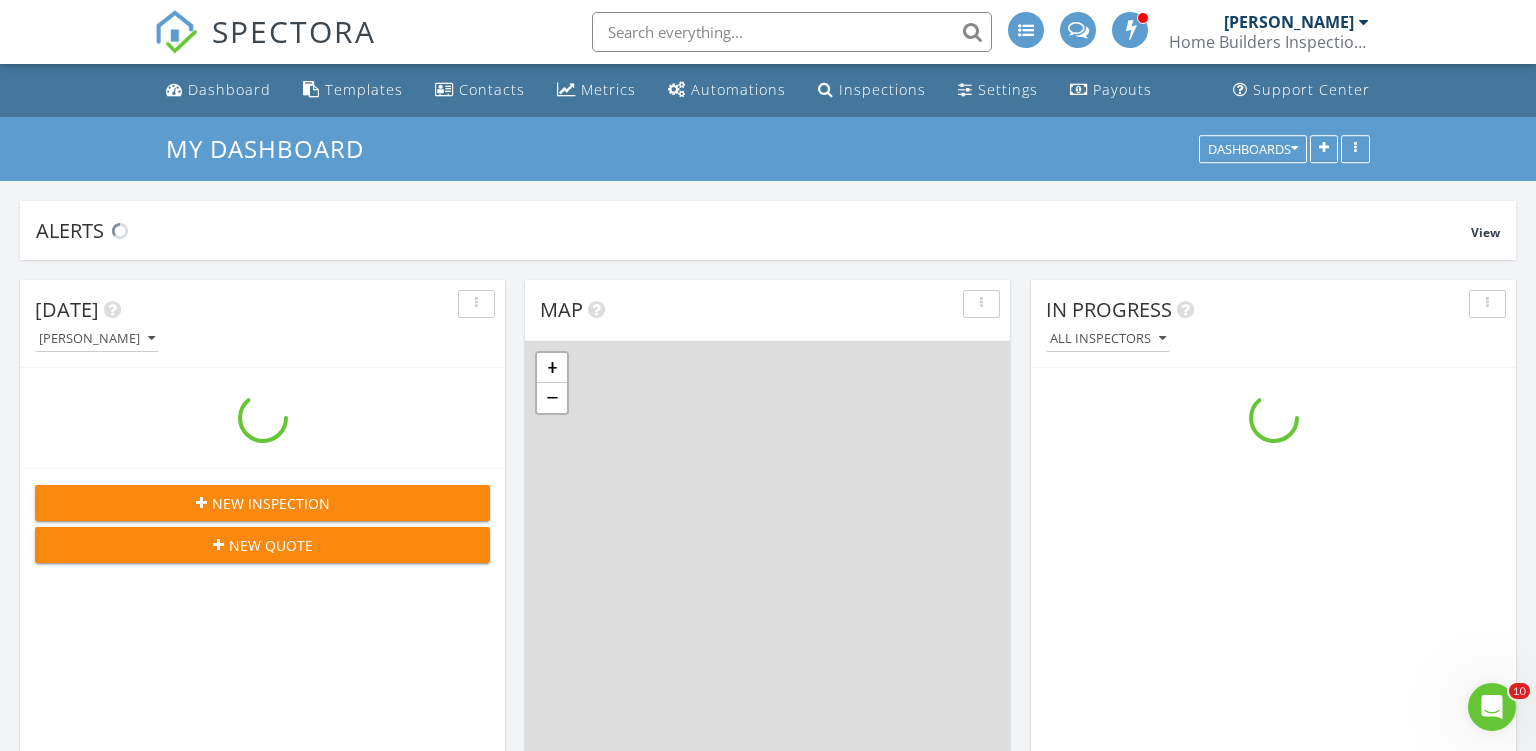 scroll, scrollTop: 0, scrollLeft: 0, axis: both 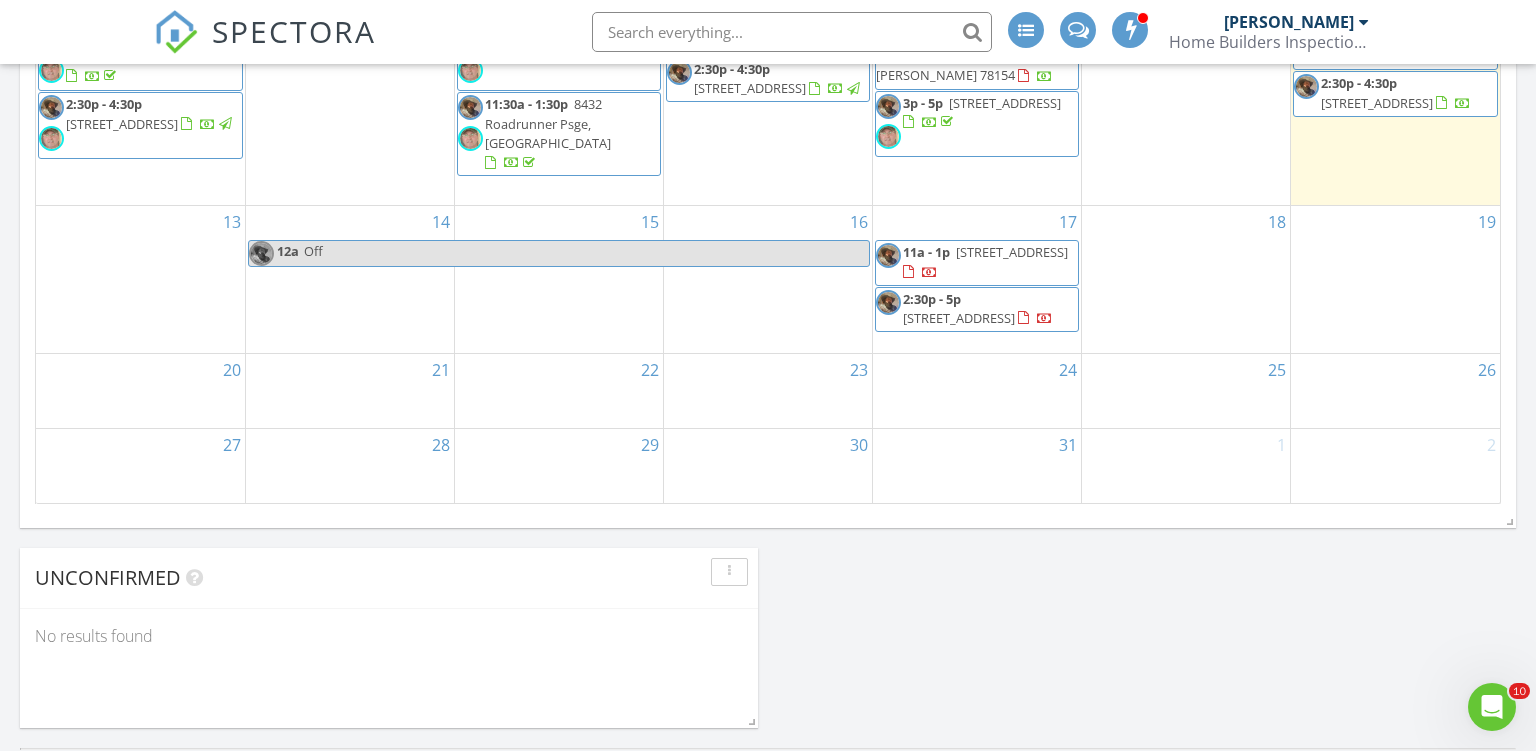 click on "14
12a
Off" at bounding box center (349, 279) 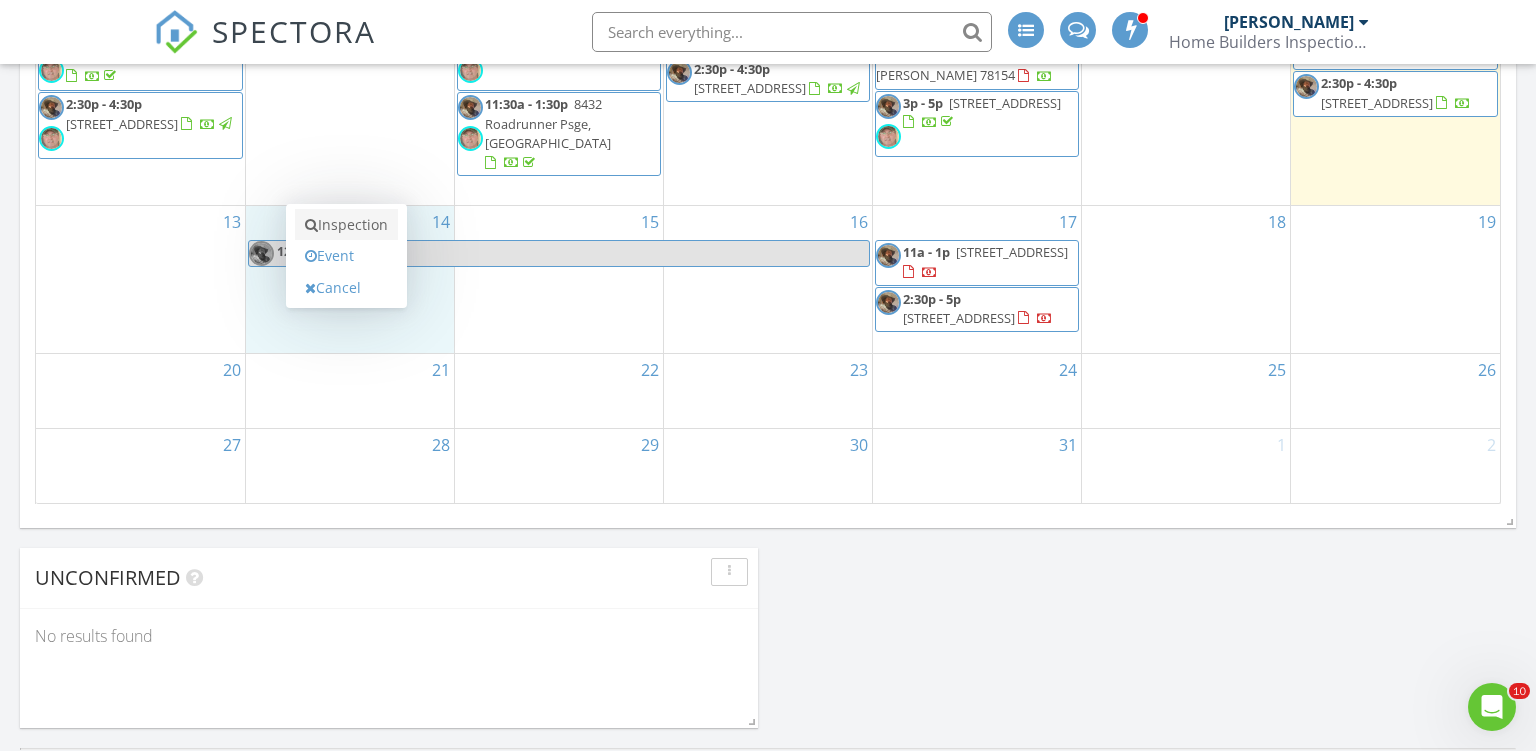 click on "Inspection" at bounding box center (346, 225) 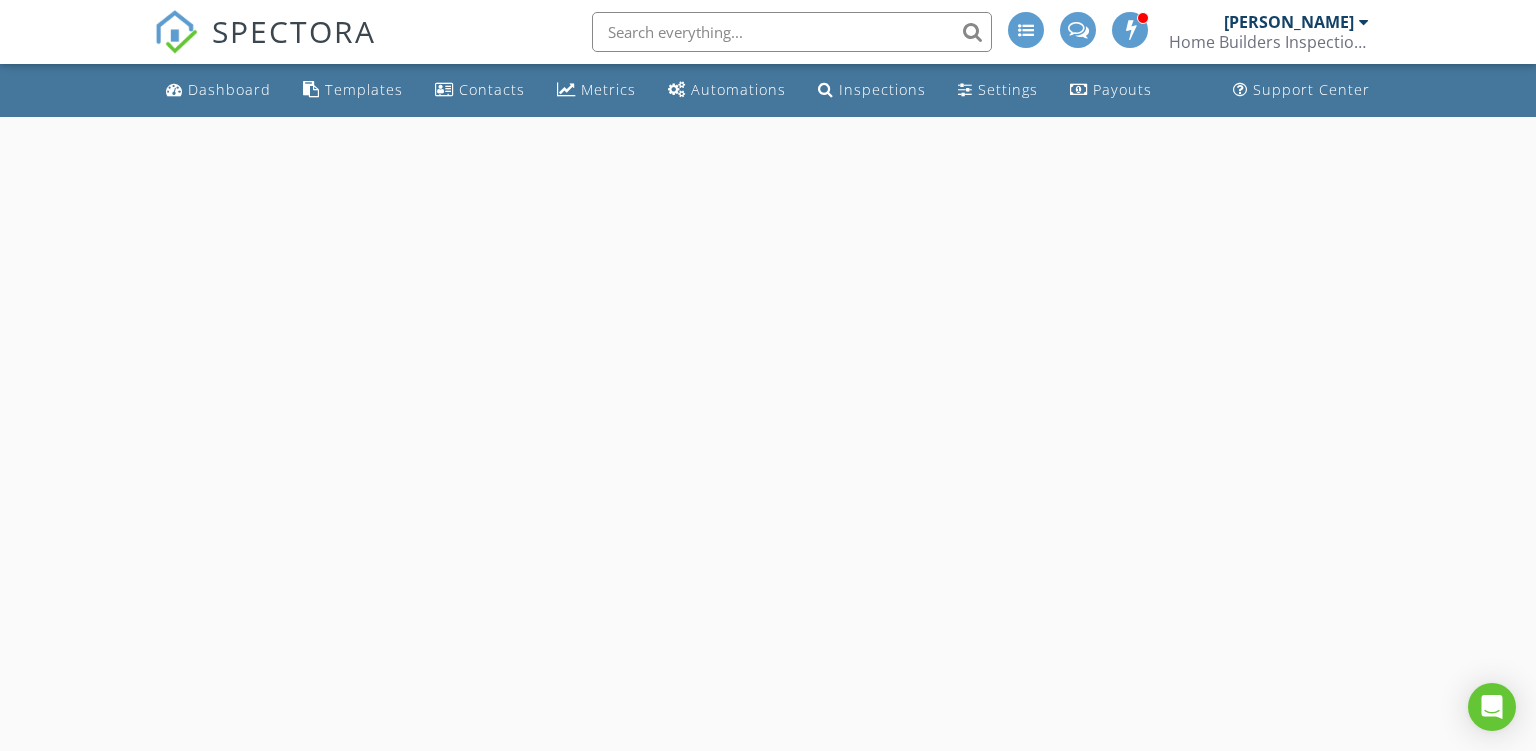 scroll, scrollTop: 0, scrollLeft: 0, axis: both 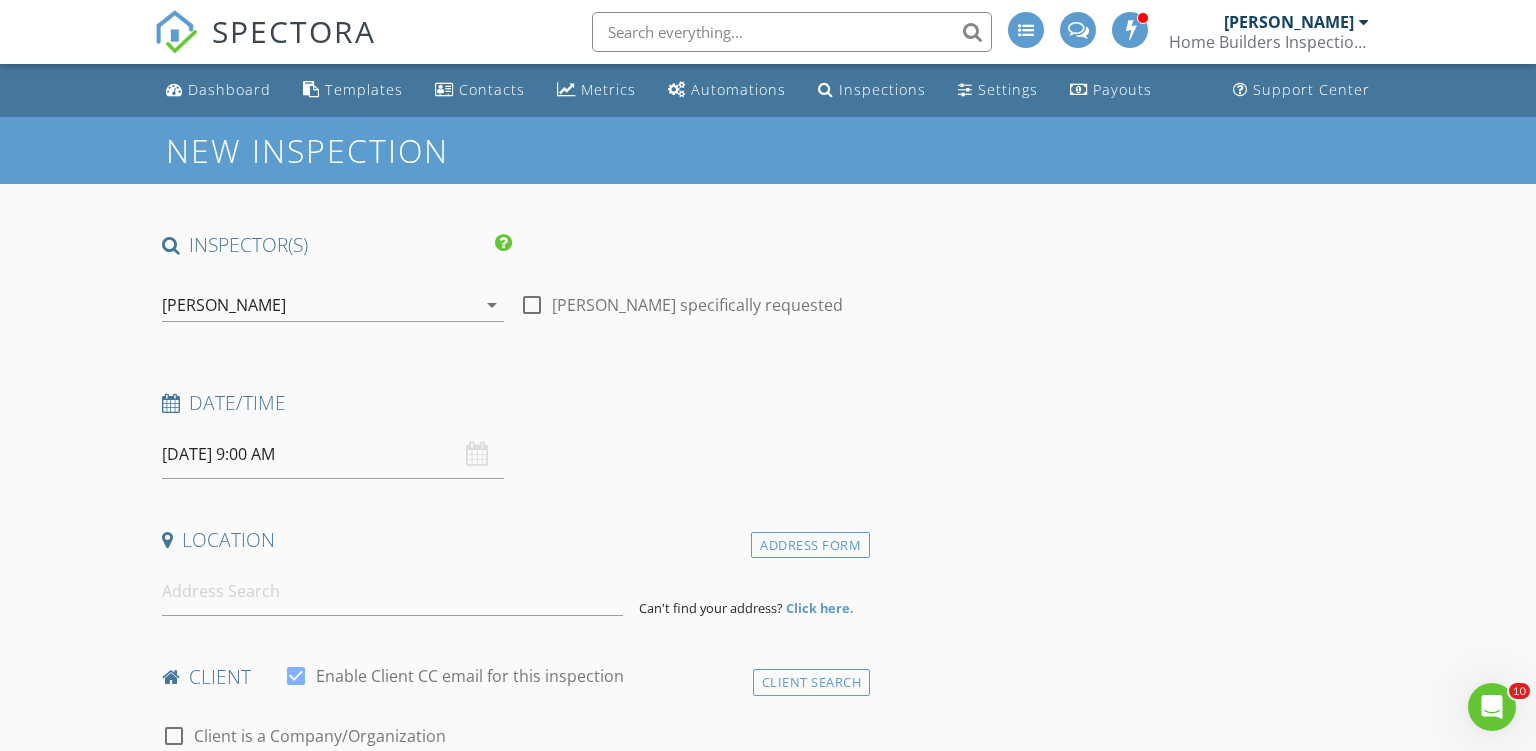 click on "07/14/2025 9:00 AM" at bounding box center (333, 454) 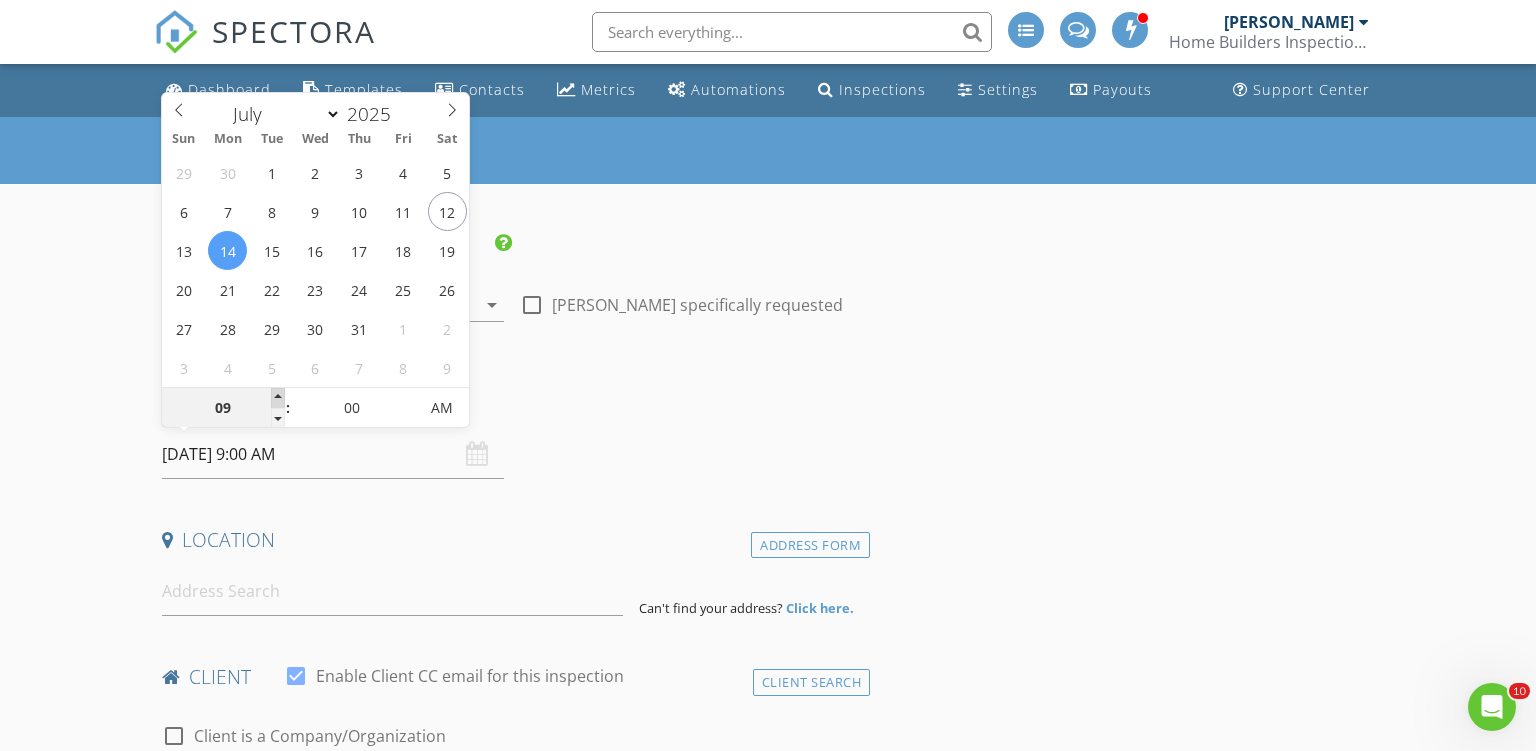 type on "10" 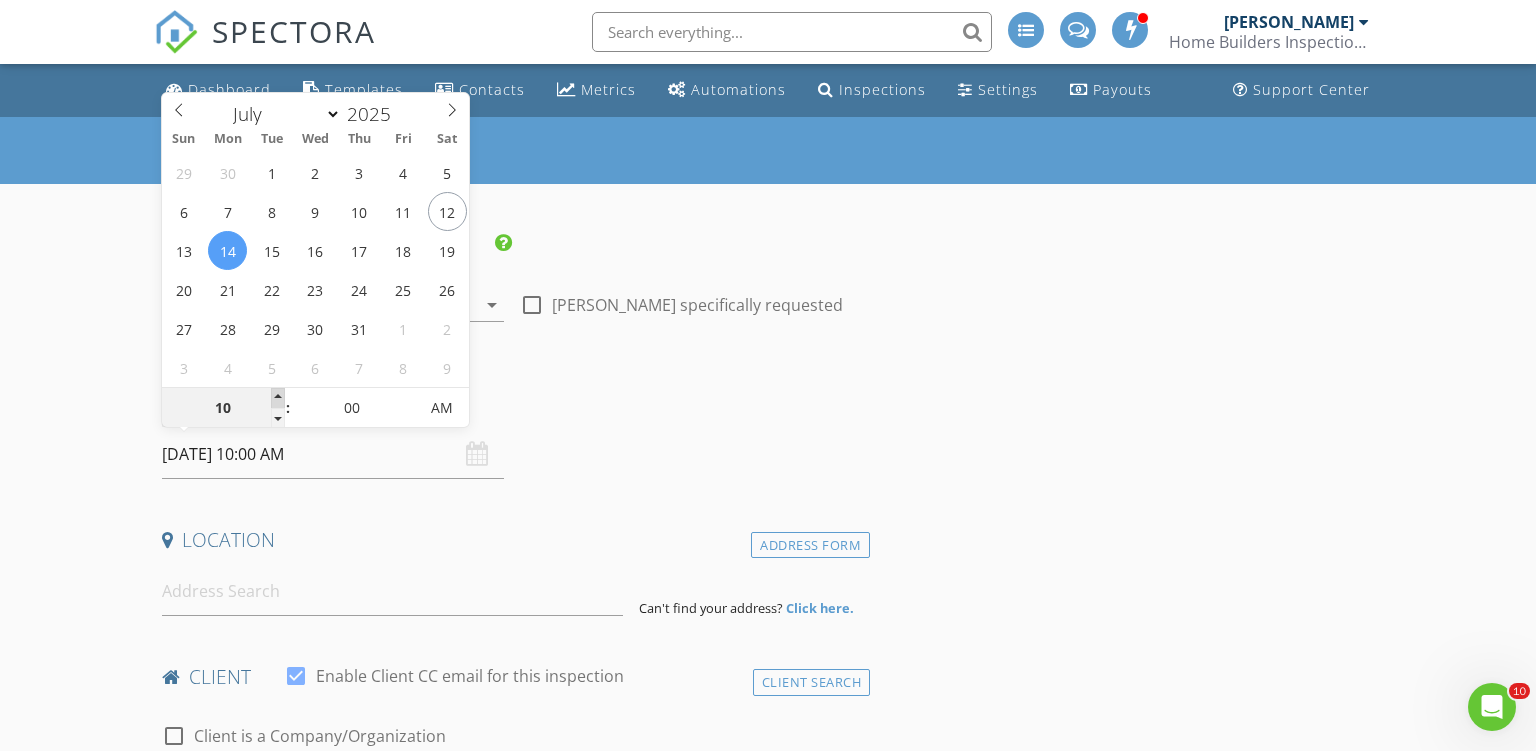 click at bounding box center [278, 398] 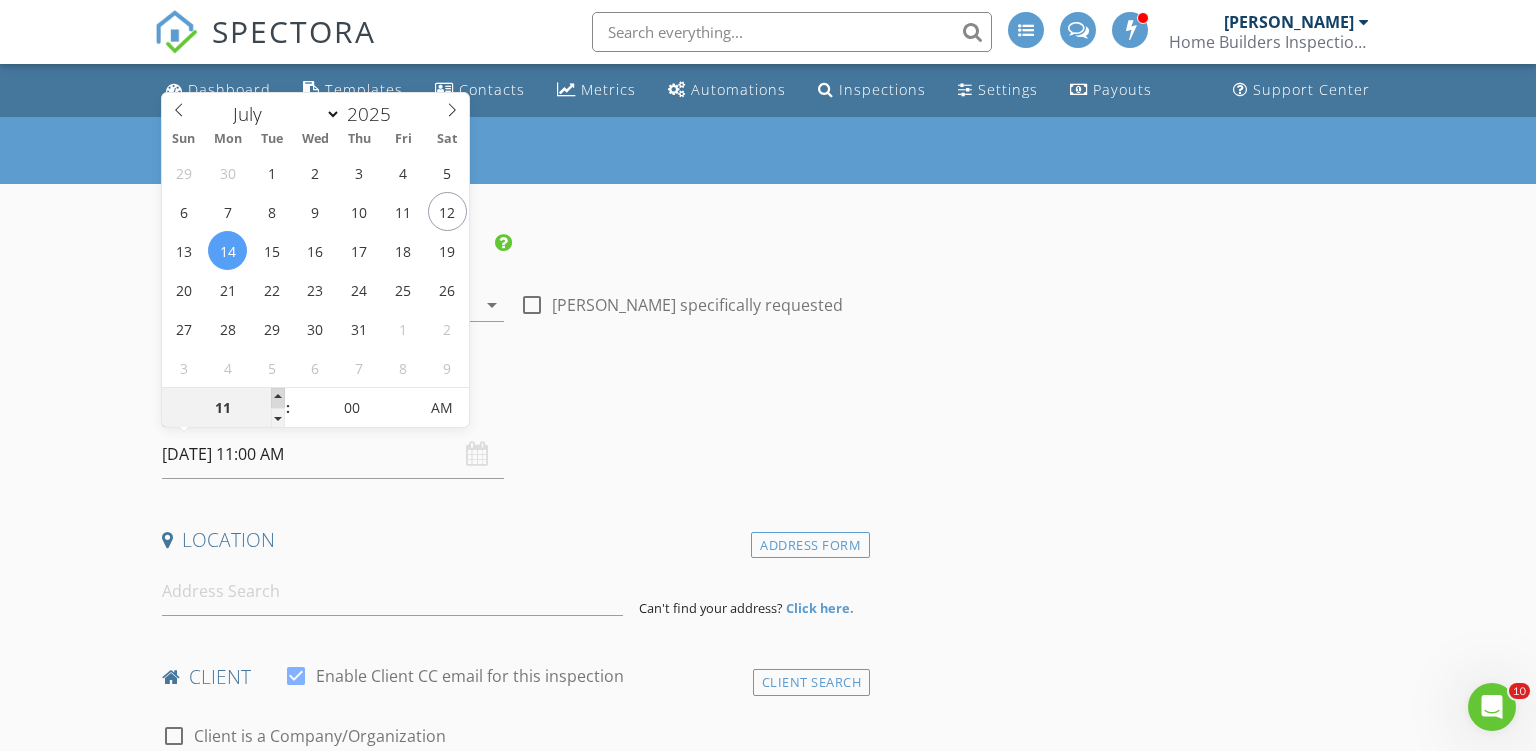 click at bounding box center [278, 398] 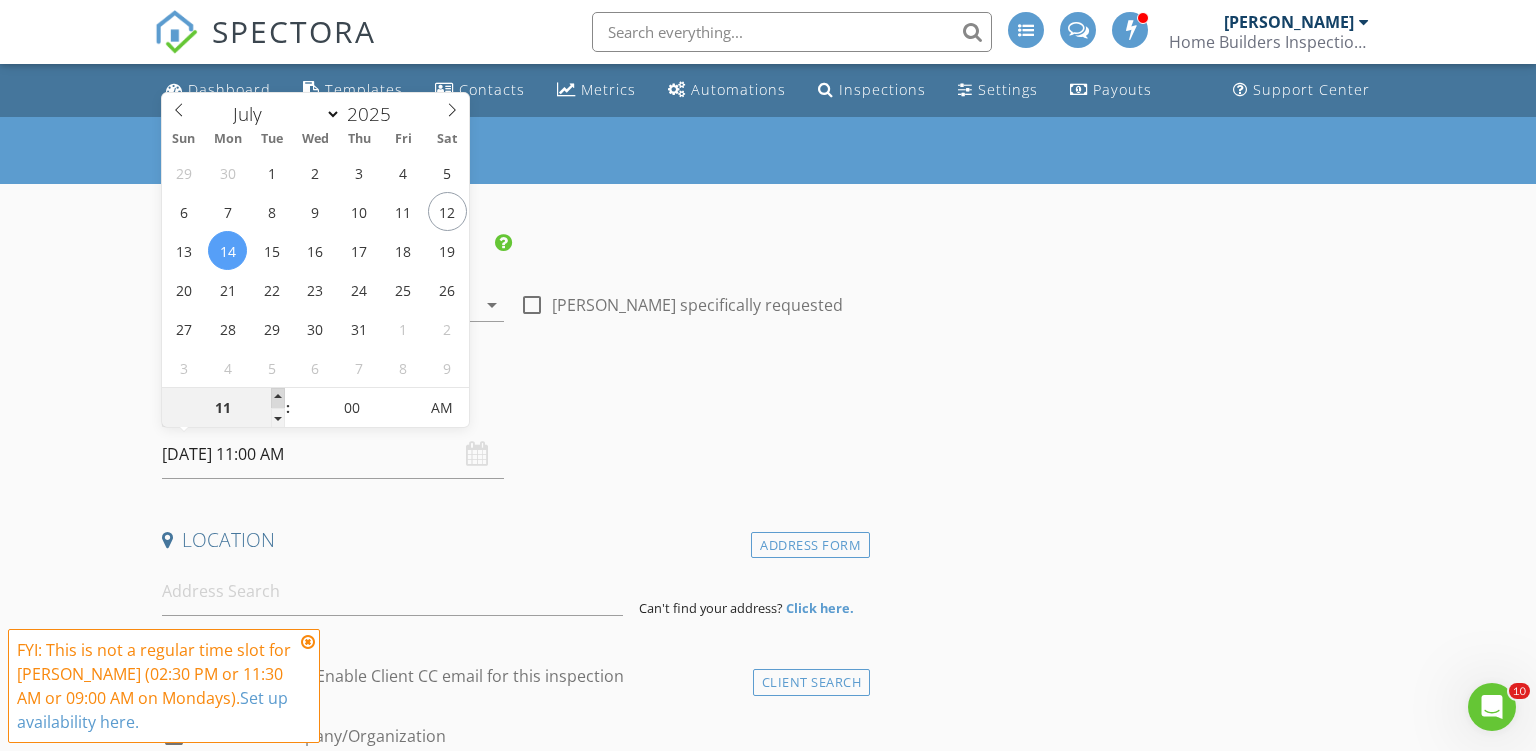 type on "12" 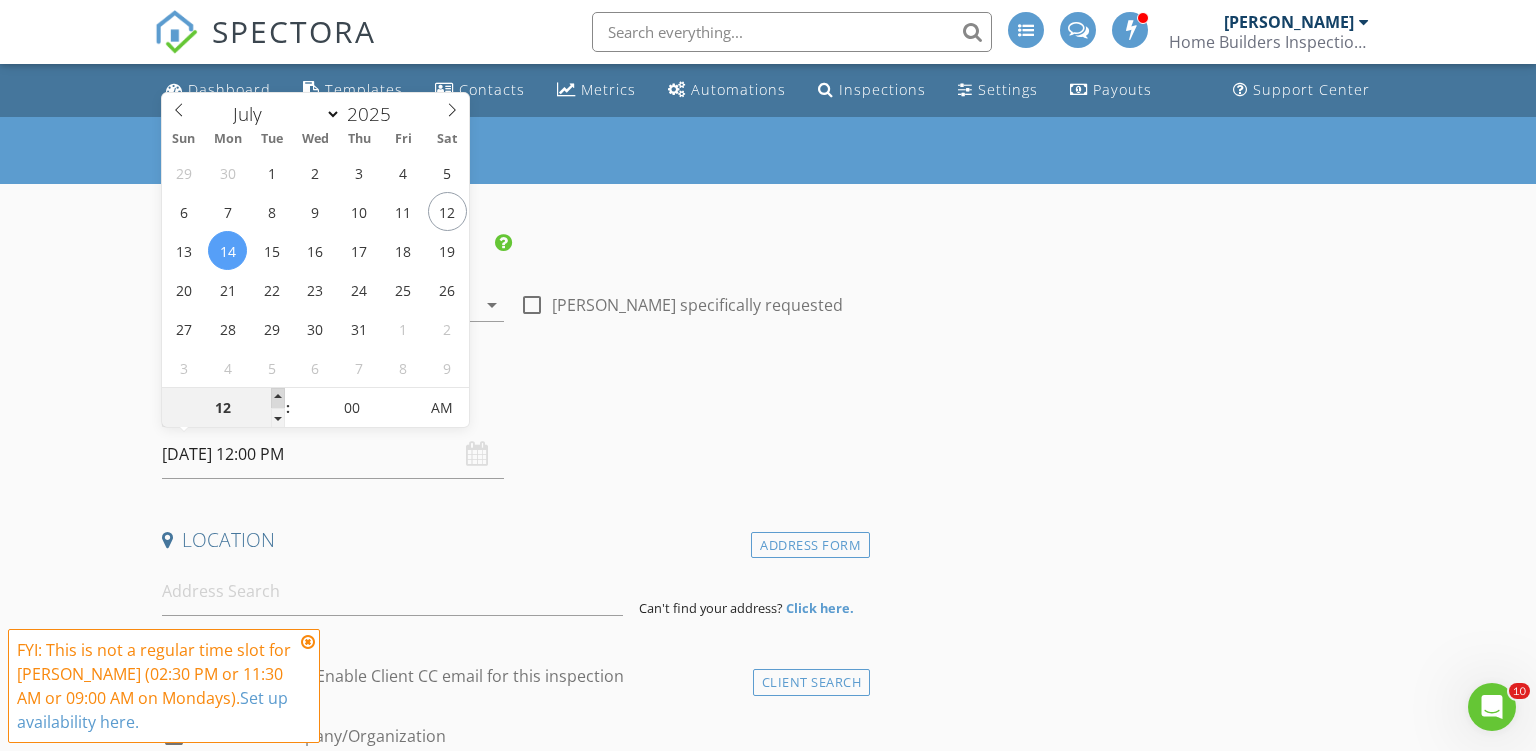 click at bounding box center (278, 398) 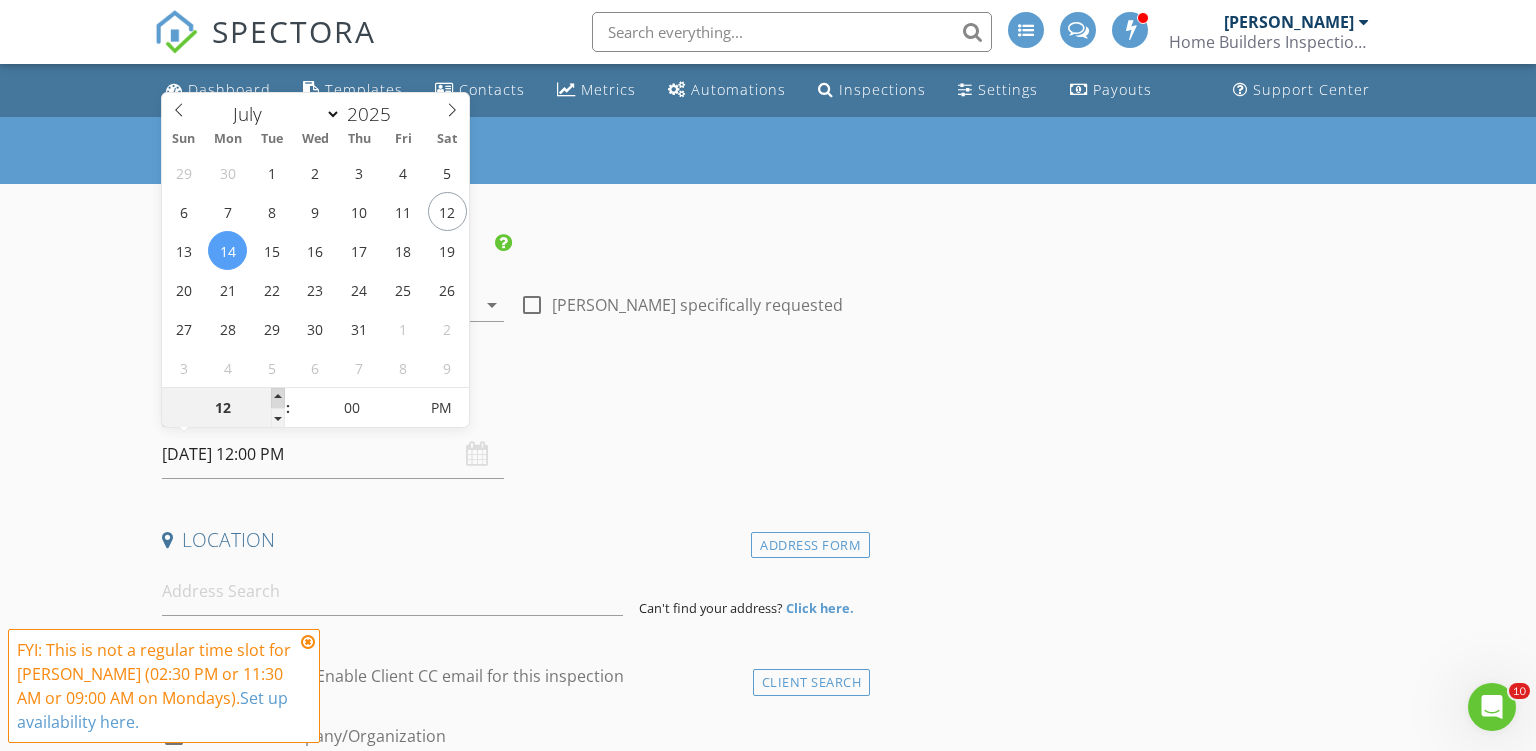 type on "01" 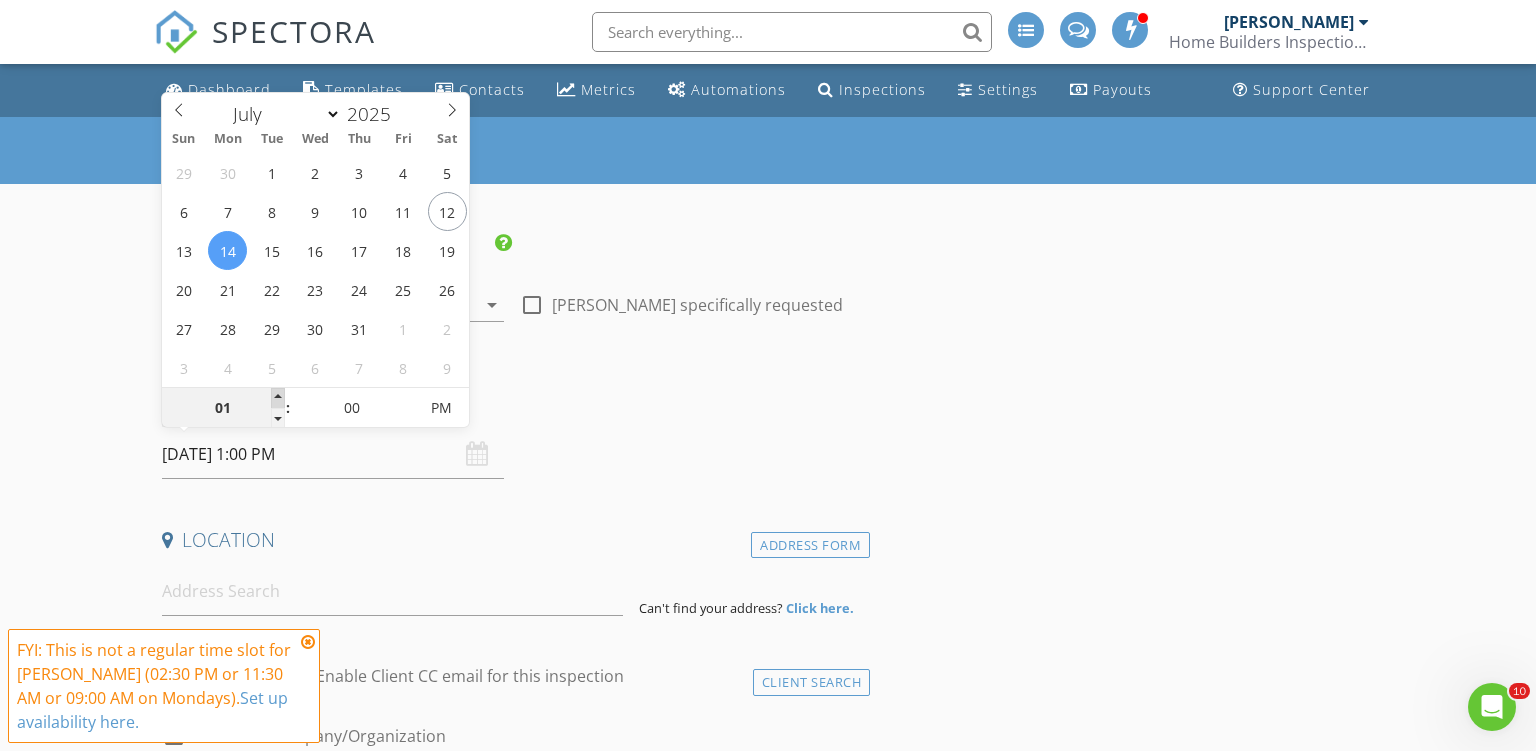 click at bounding box center (278, 398) 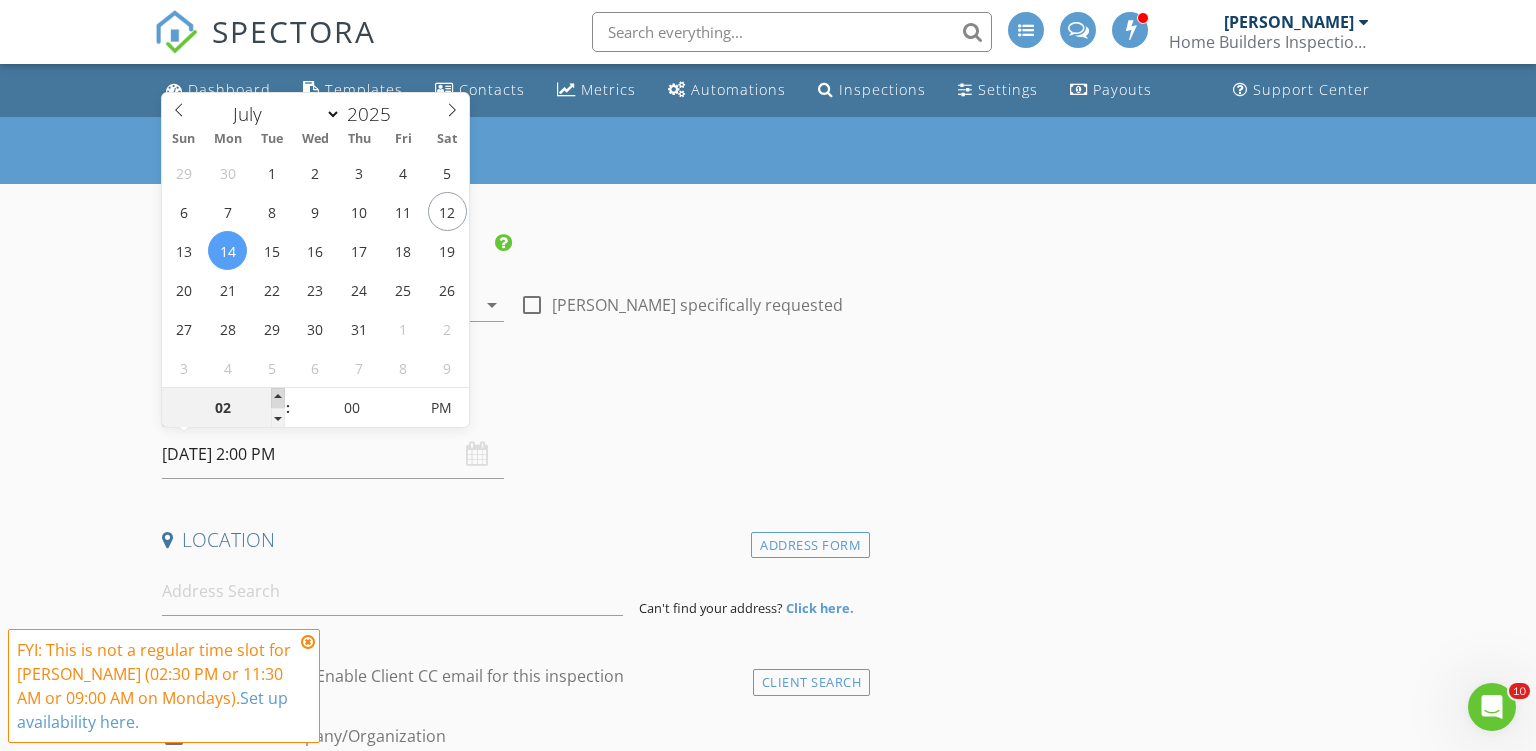 click at bounding box center (278, 398) 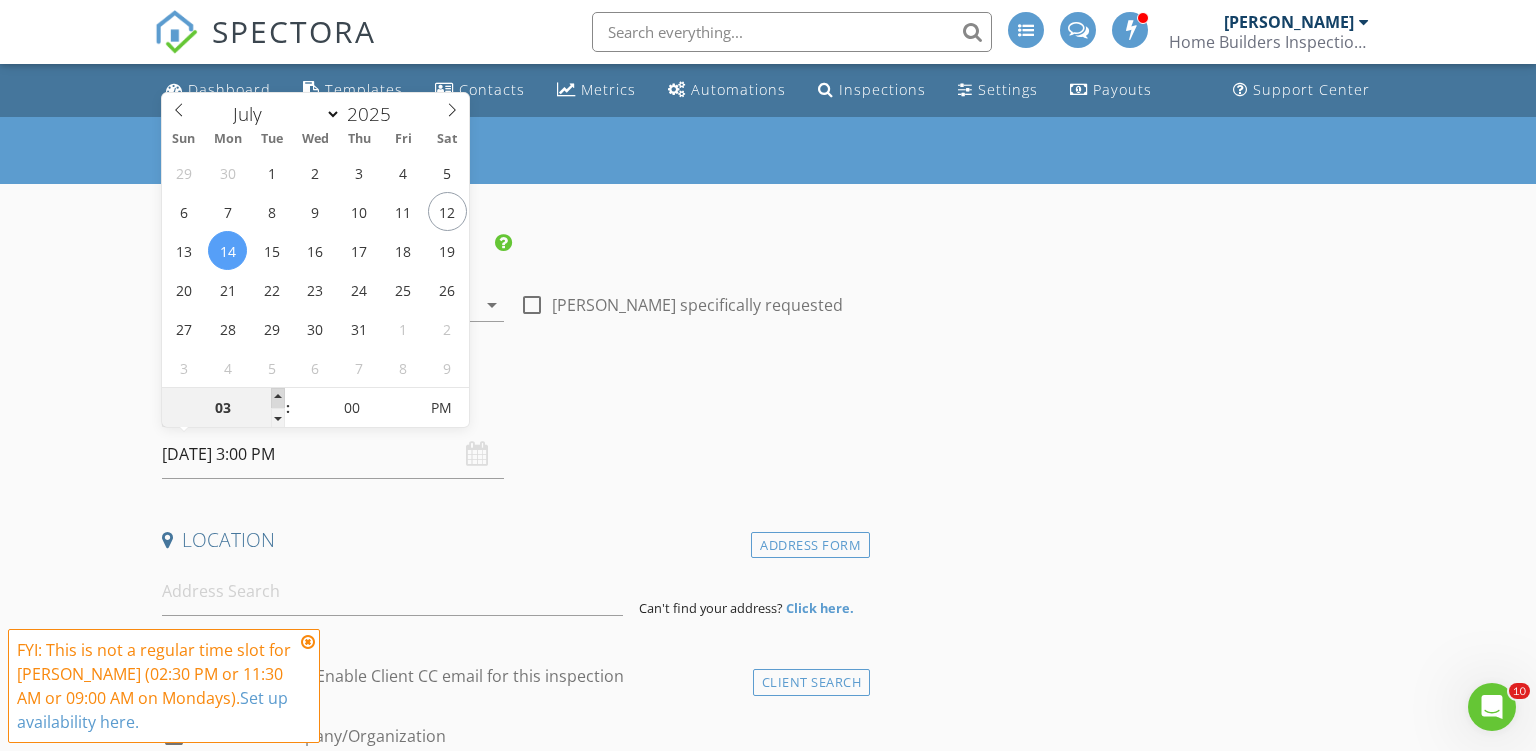 click at bounding box center [278, 398] 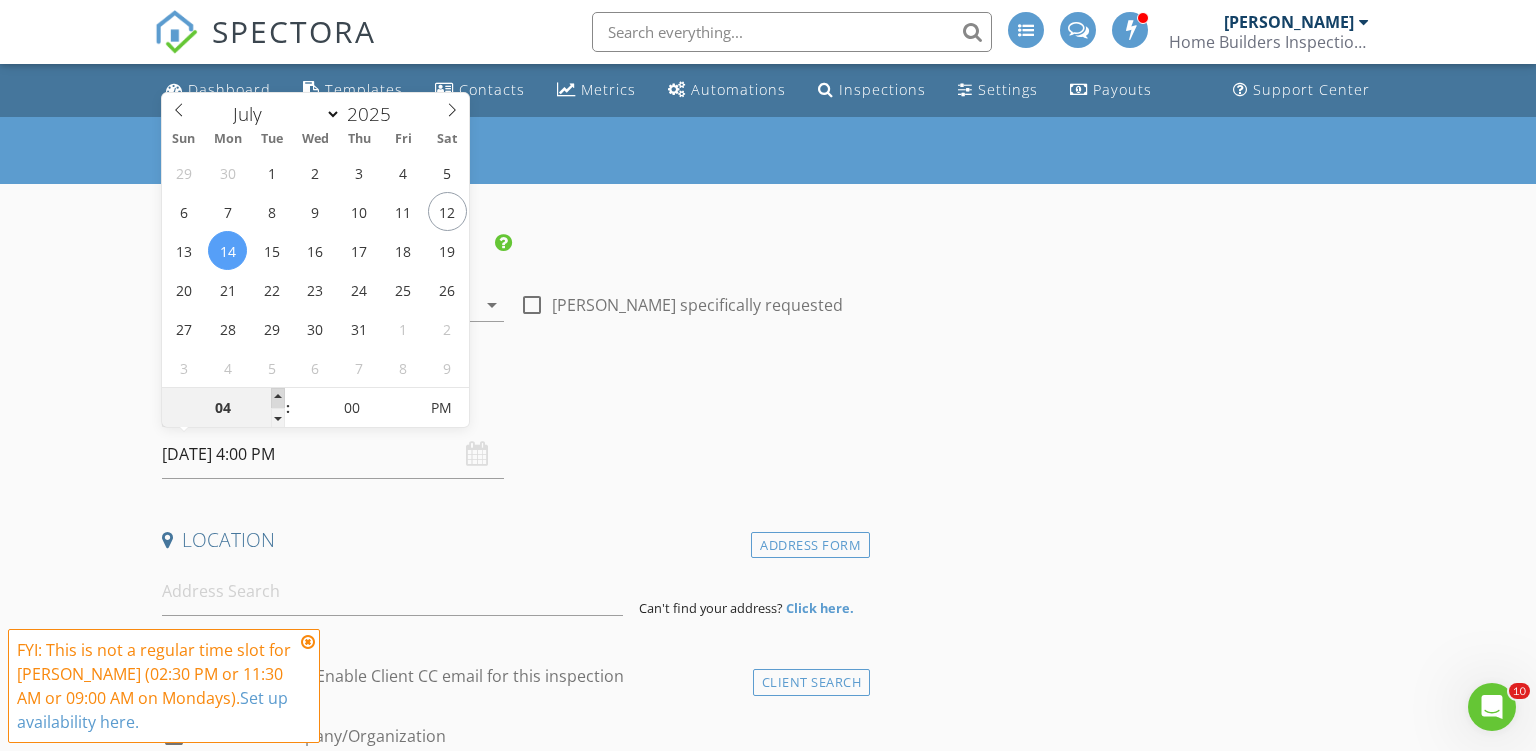click at bounding box center (278, 398) 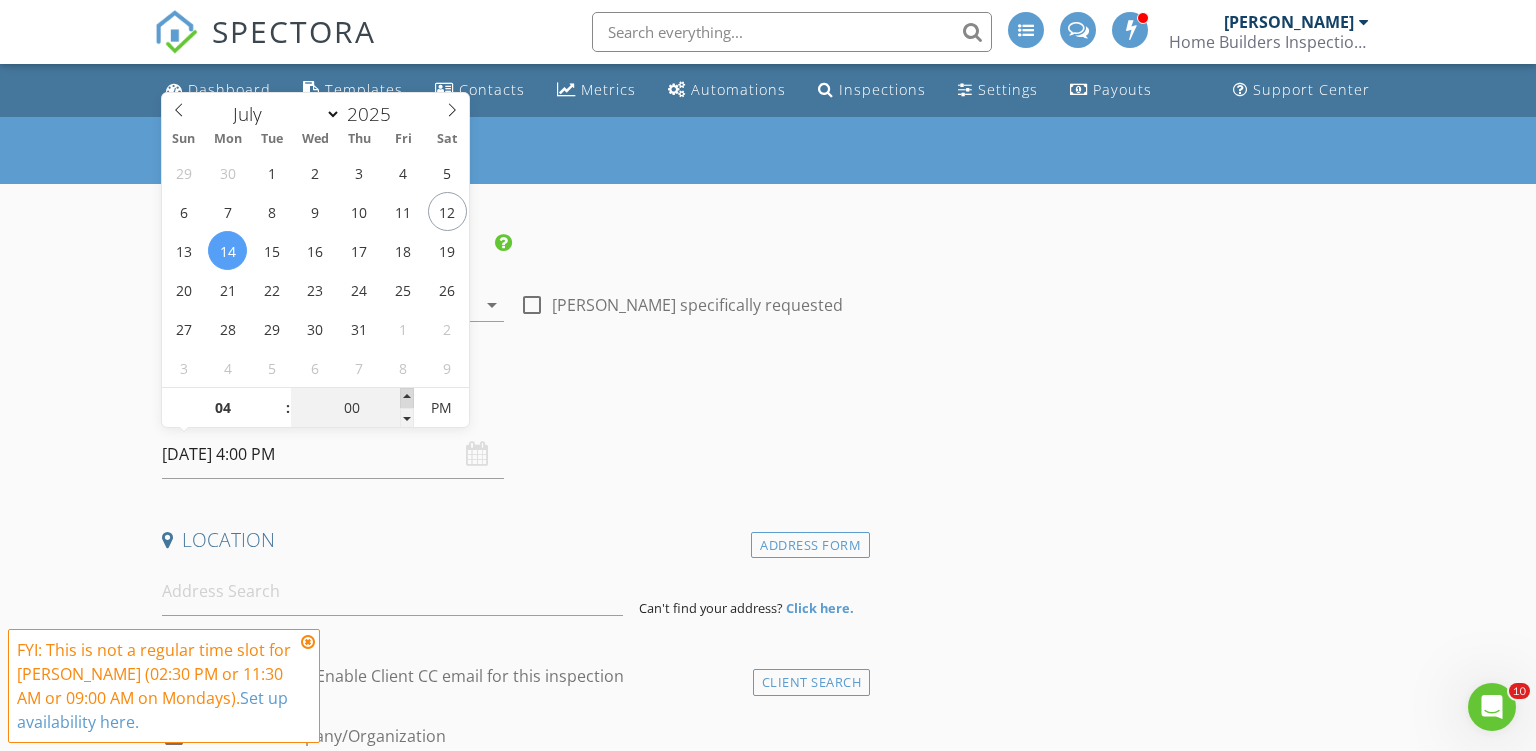 type on "05" 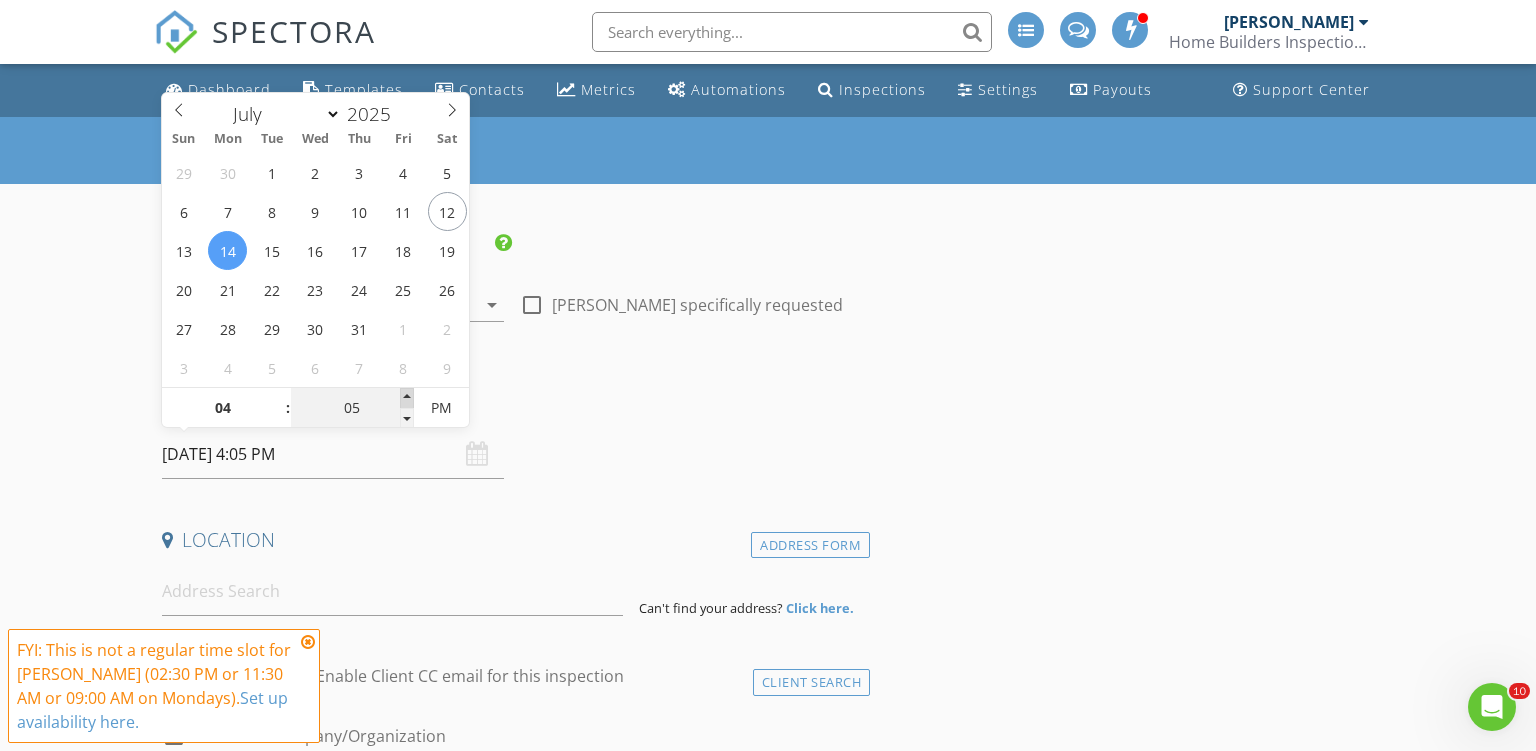 click at bounding box center (407, 398) 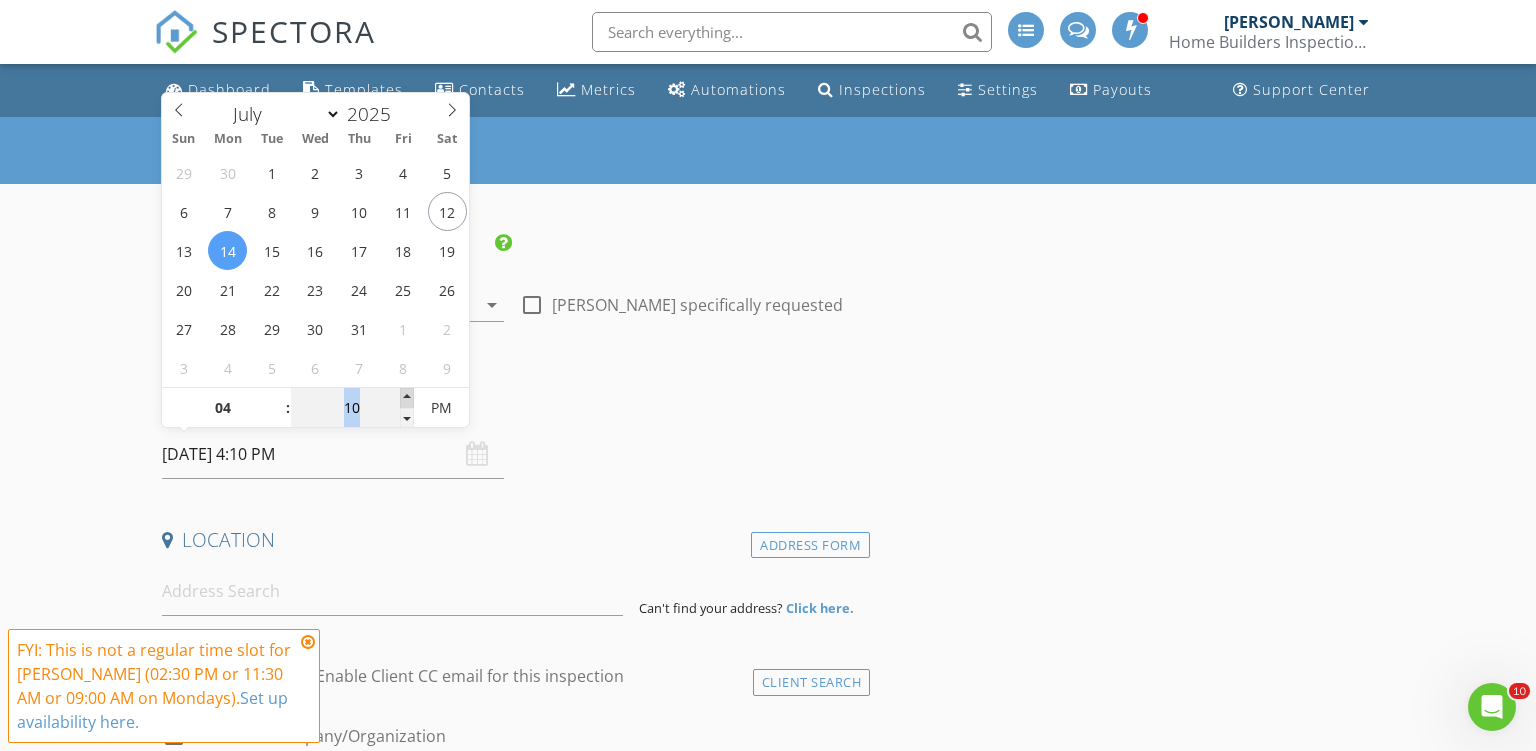 click at bounding box center (407, 398) 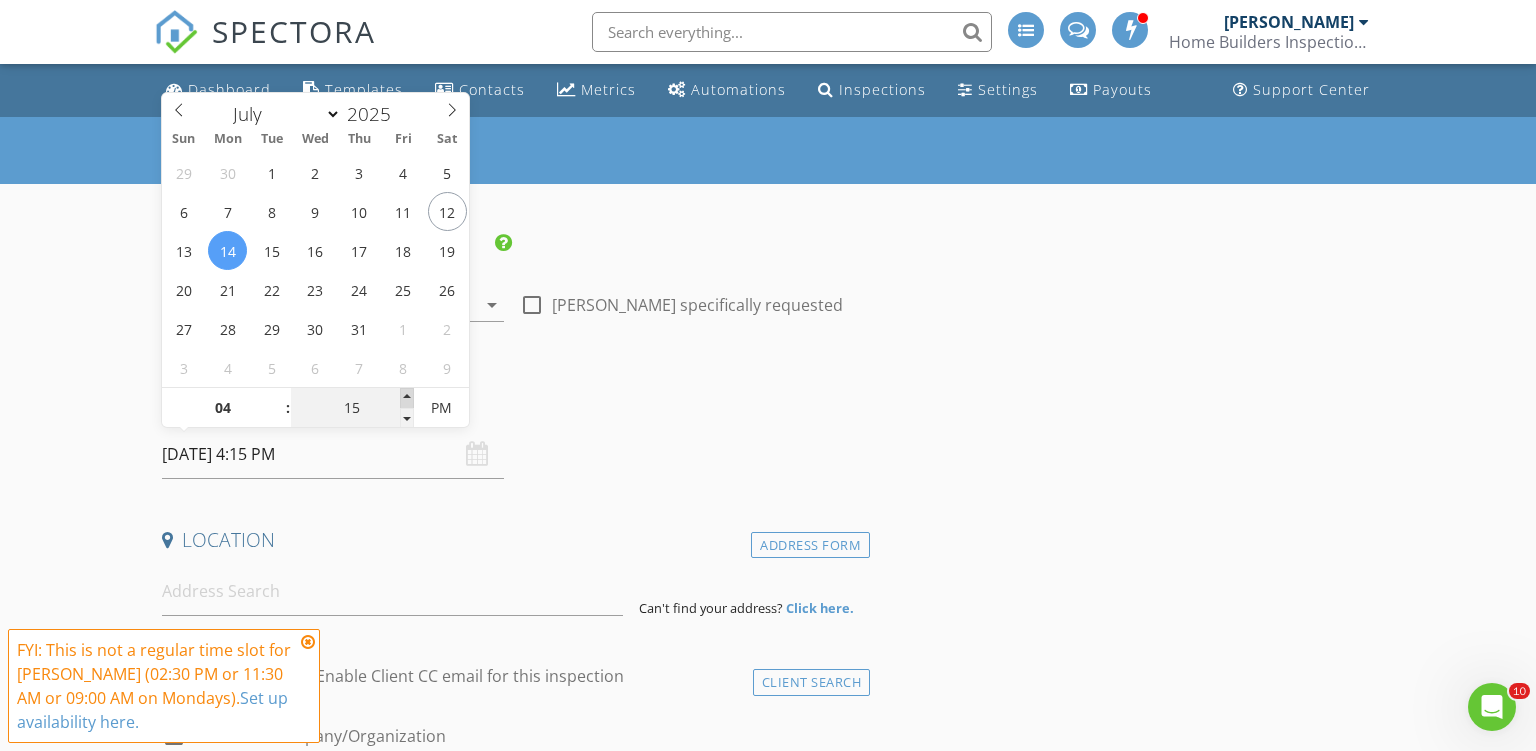 click at bounding box center [407, 398] 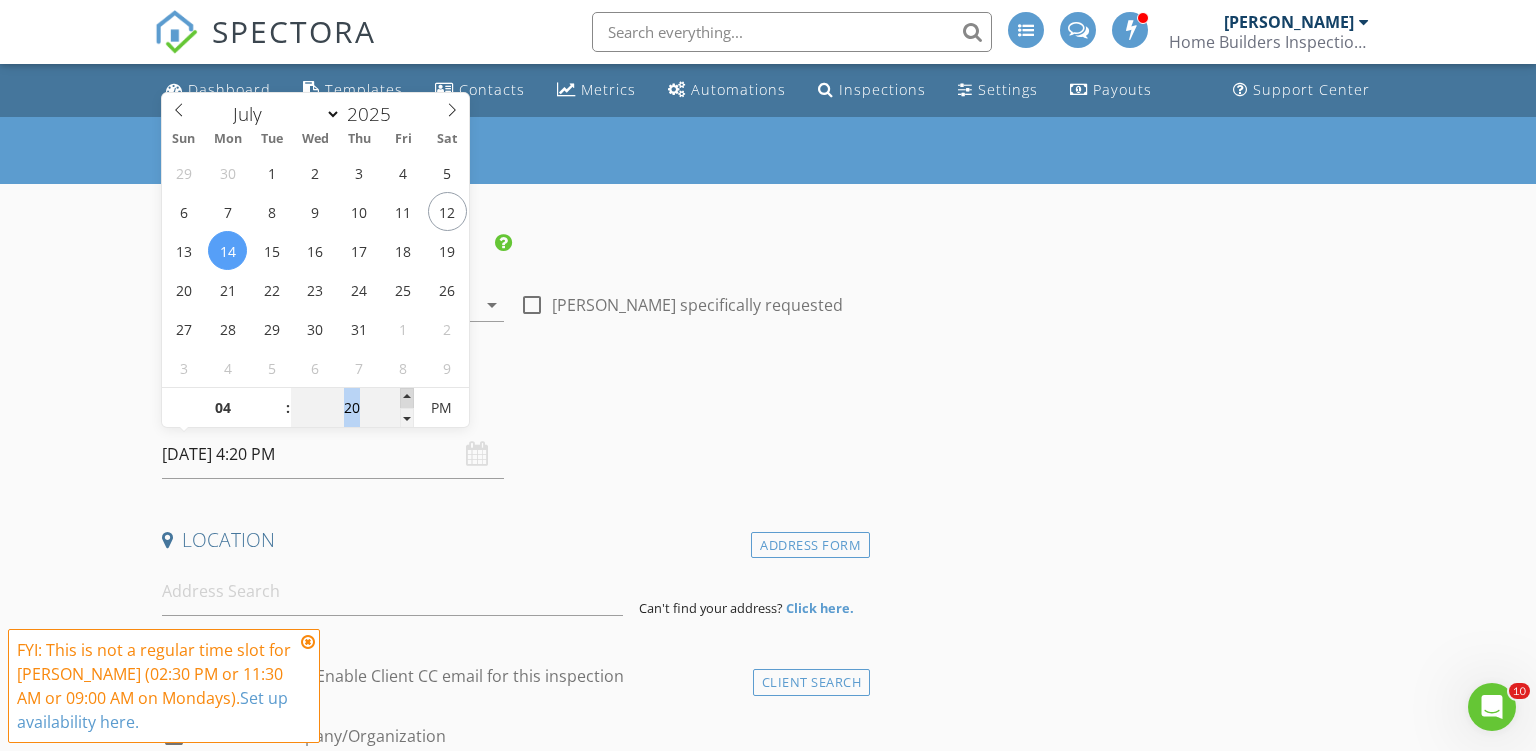 click at bounding box center [407, 398] 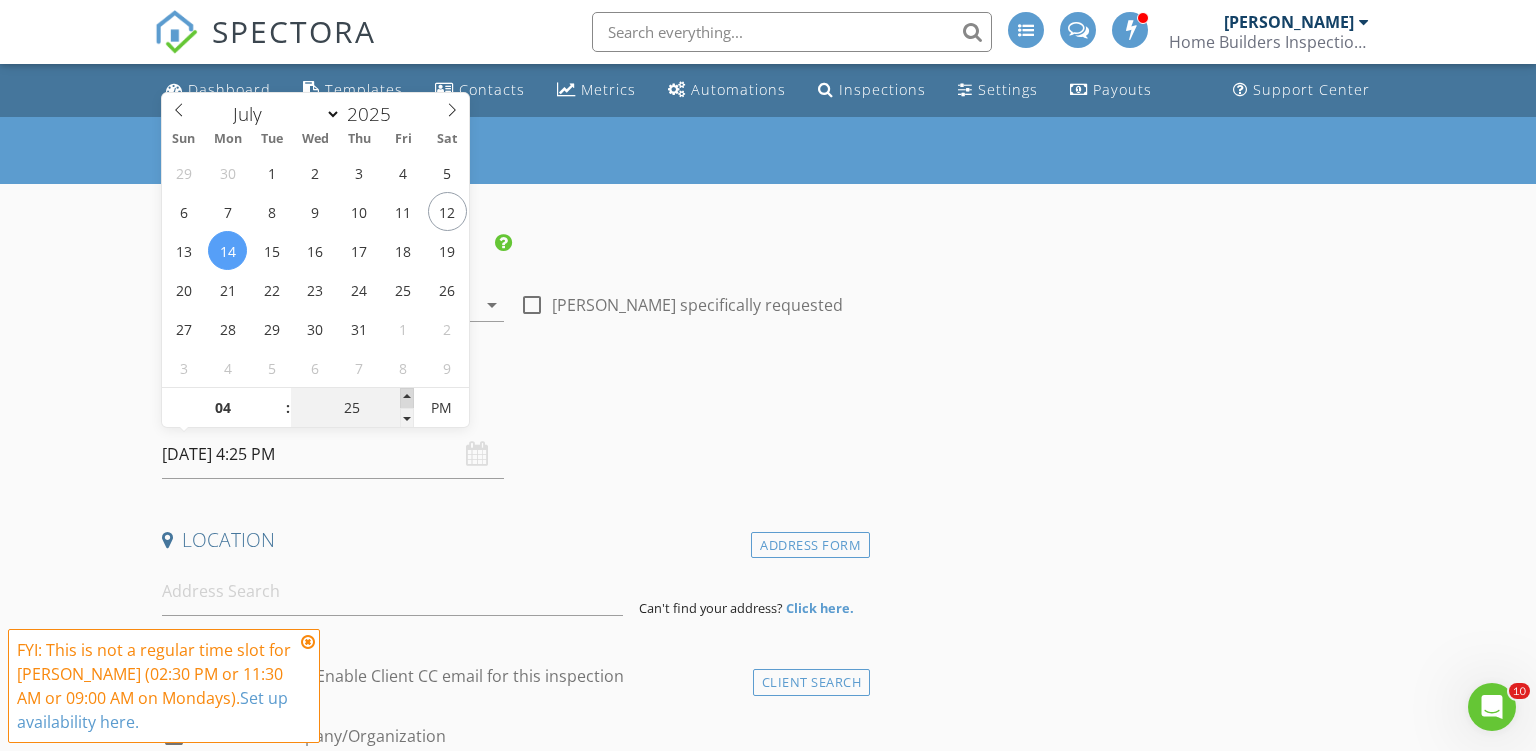 click at bounding box center (407, 398) 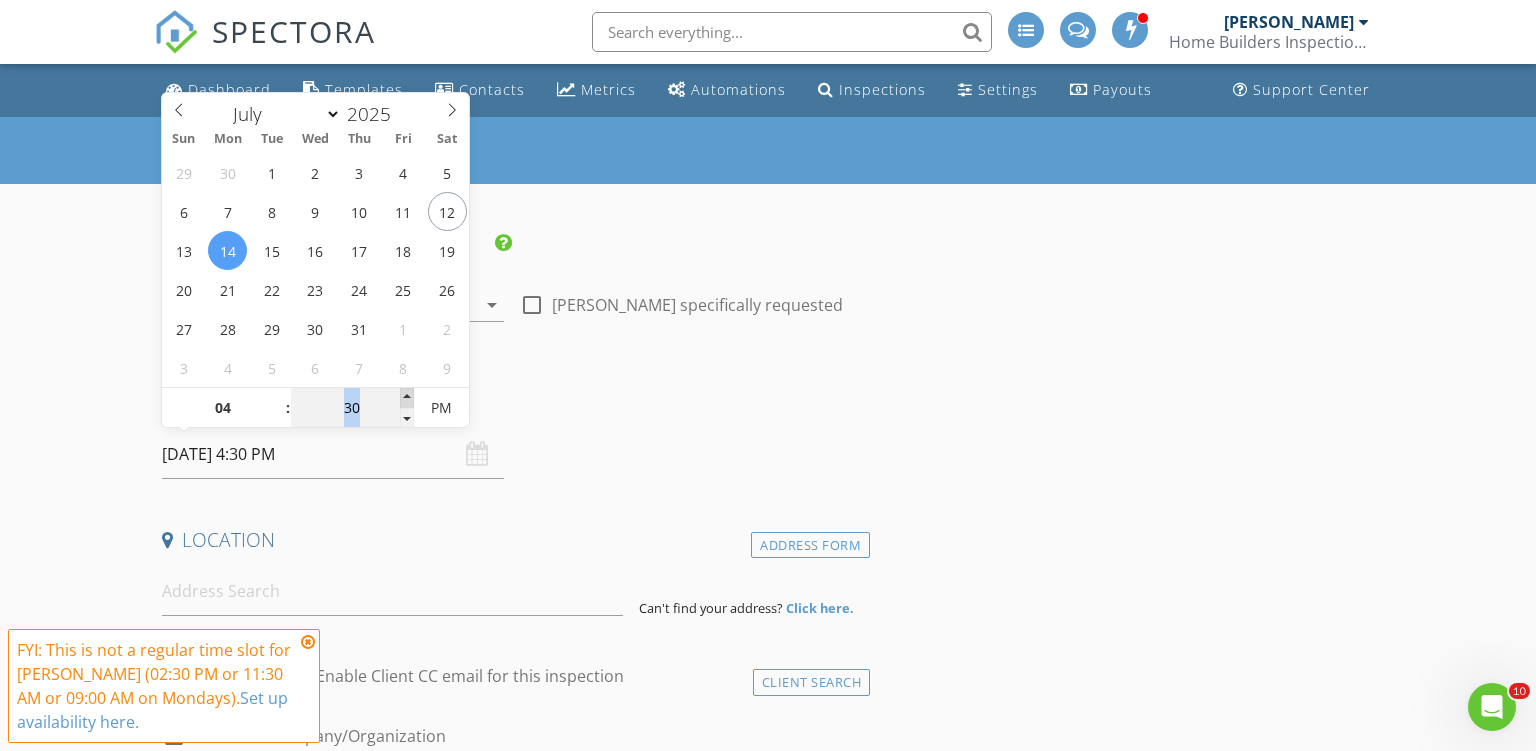 click at bounding box center [407, 398] 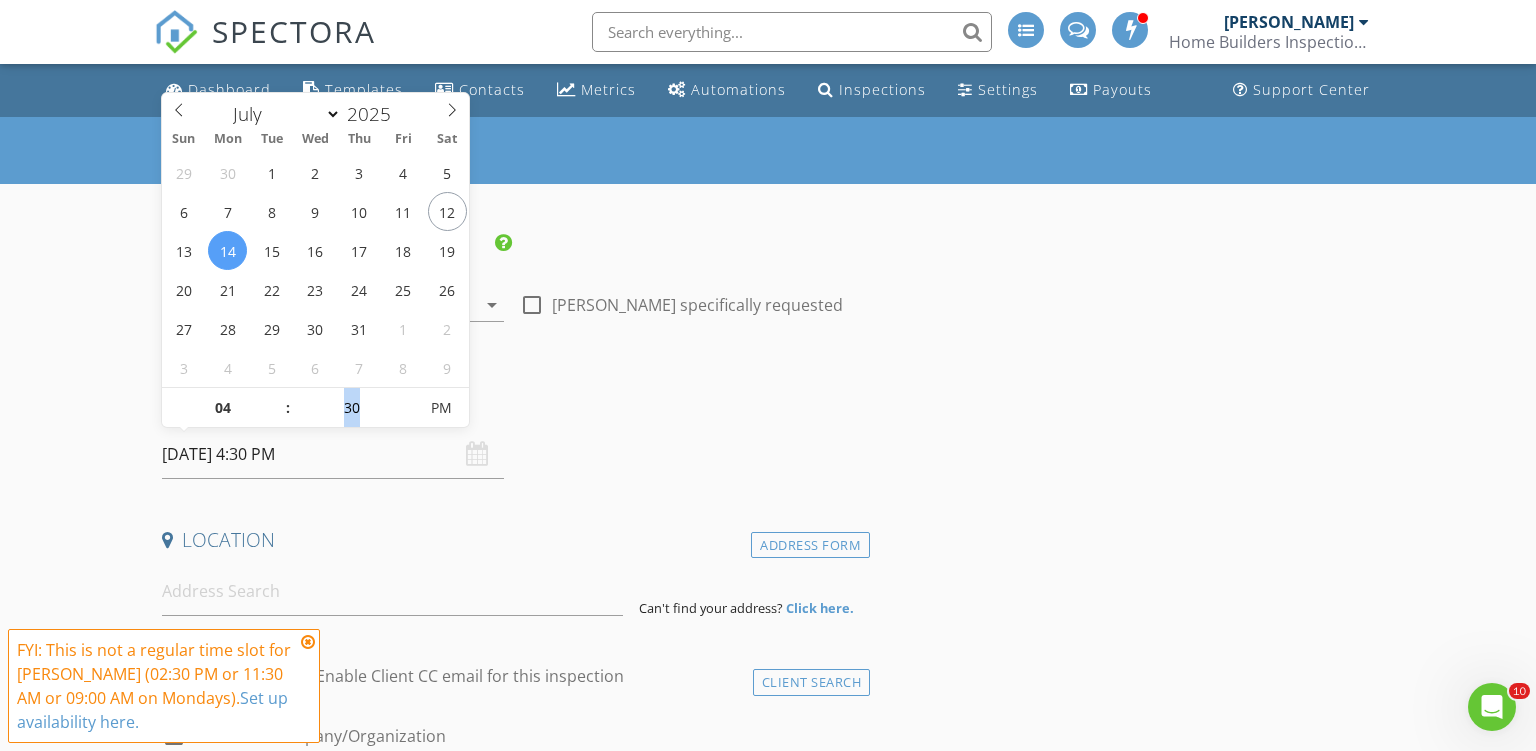 click at bounding box center [308, 642] 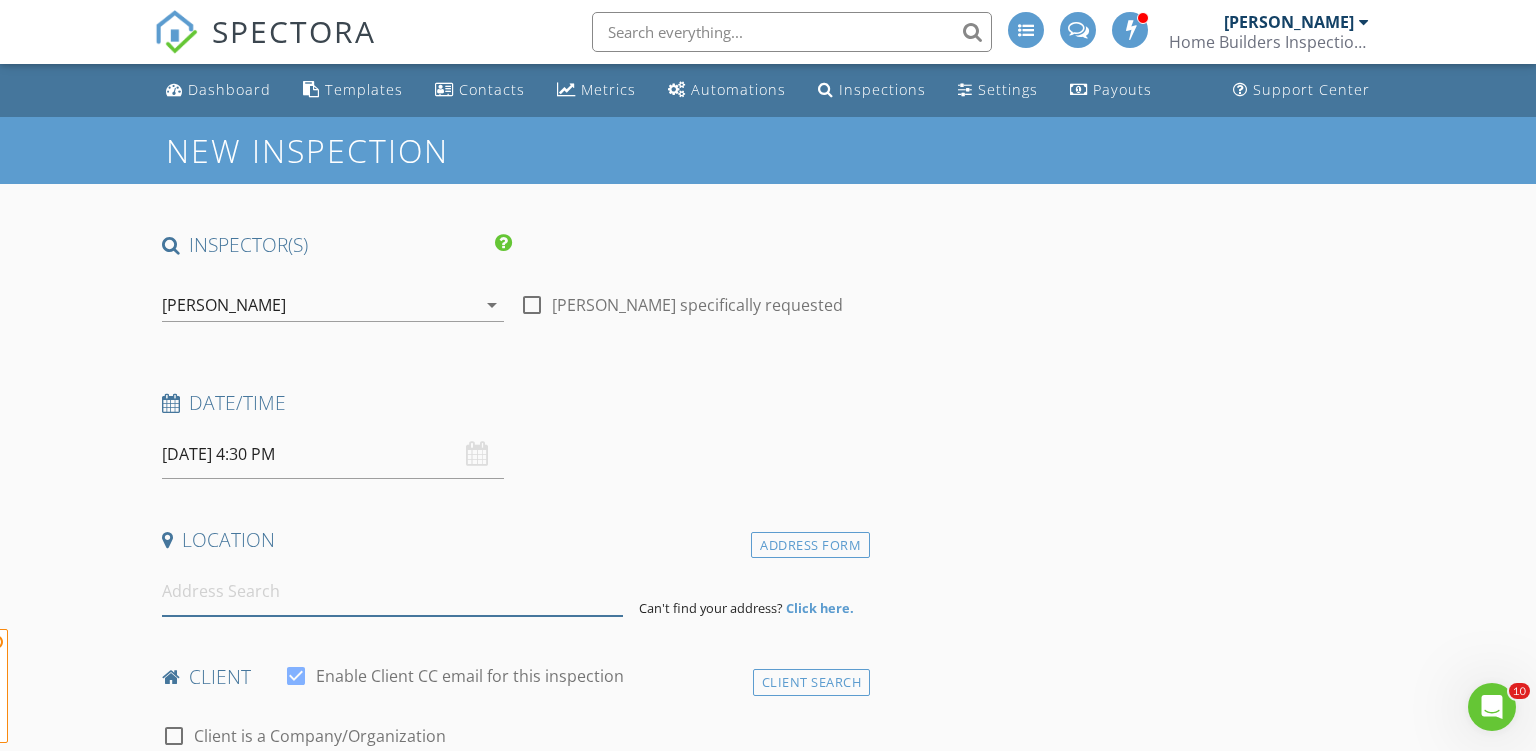 click at bounding box center [393, 591] 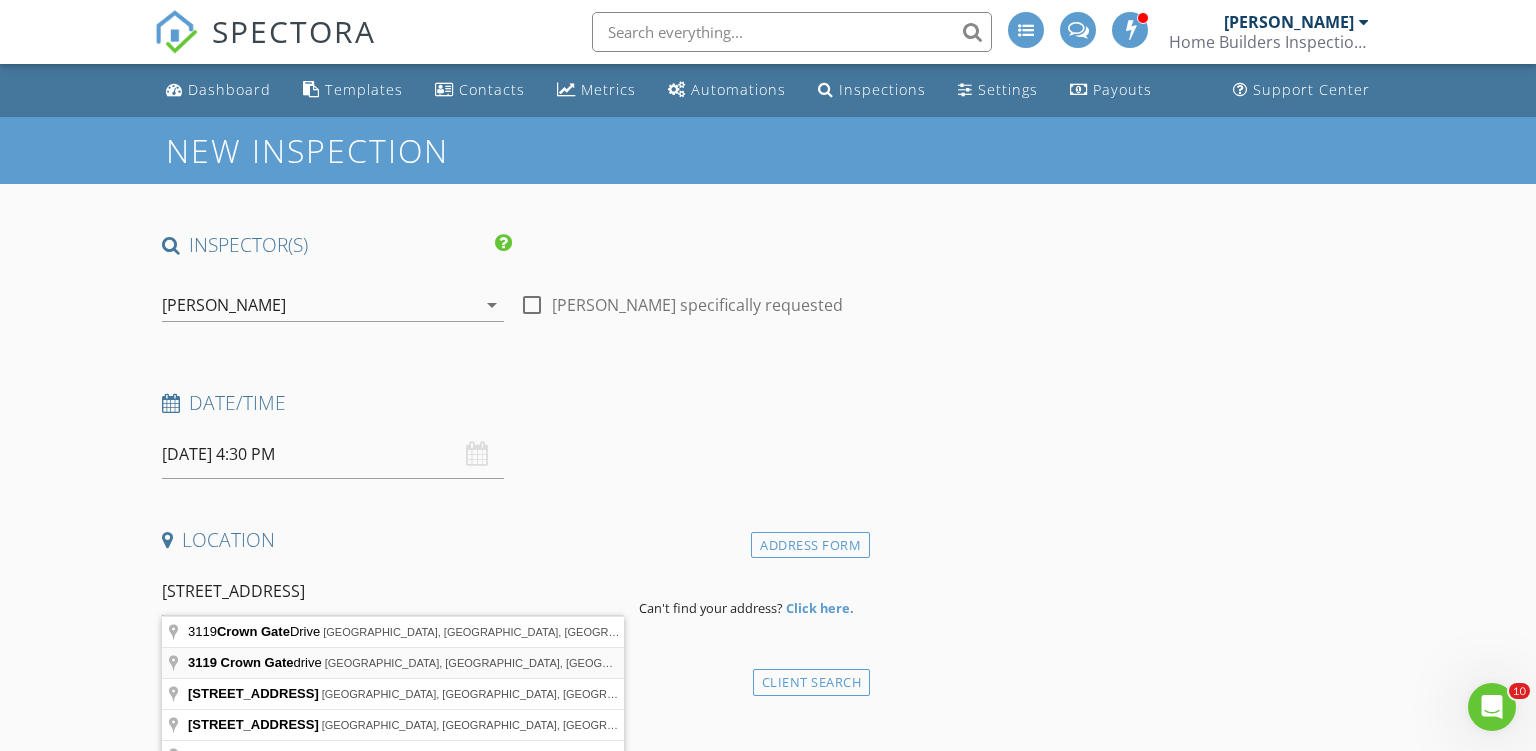 type on "3119 Crown Gate drive, Houston, TX, USA" 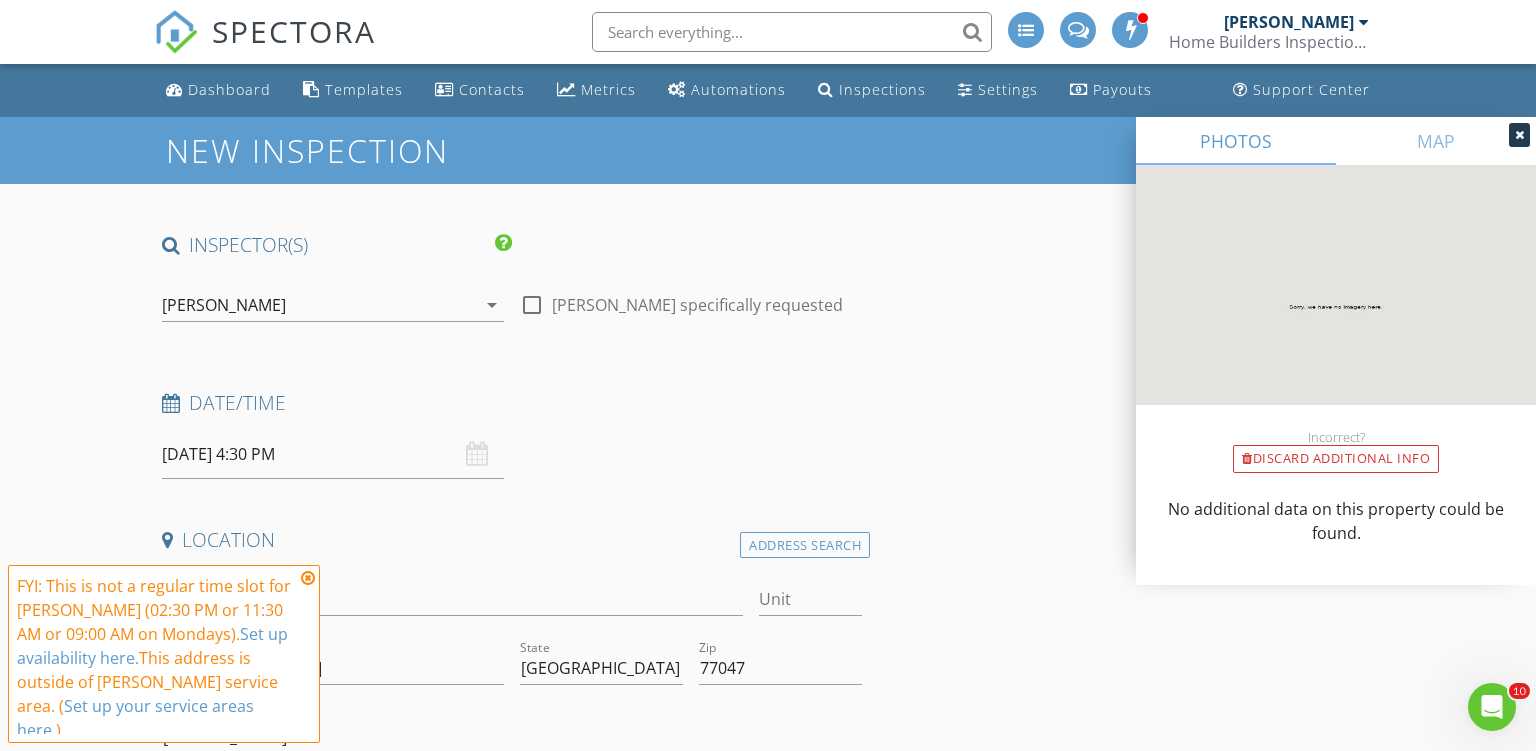 click at bounding box center [308, 578] 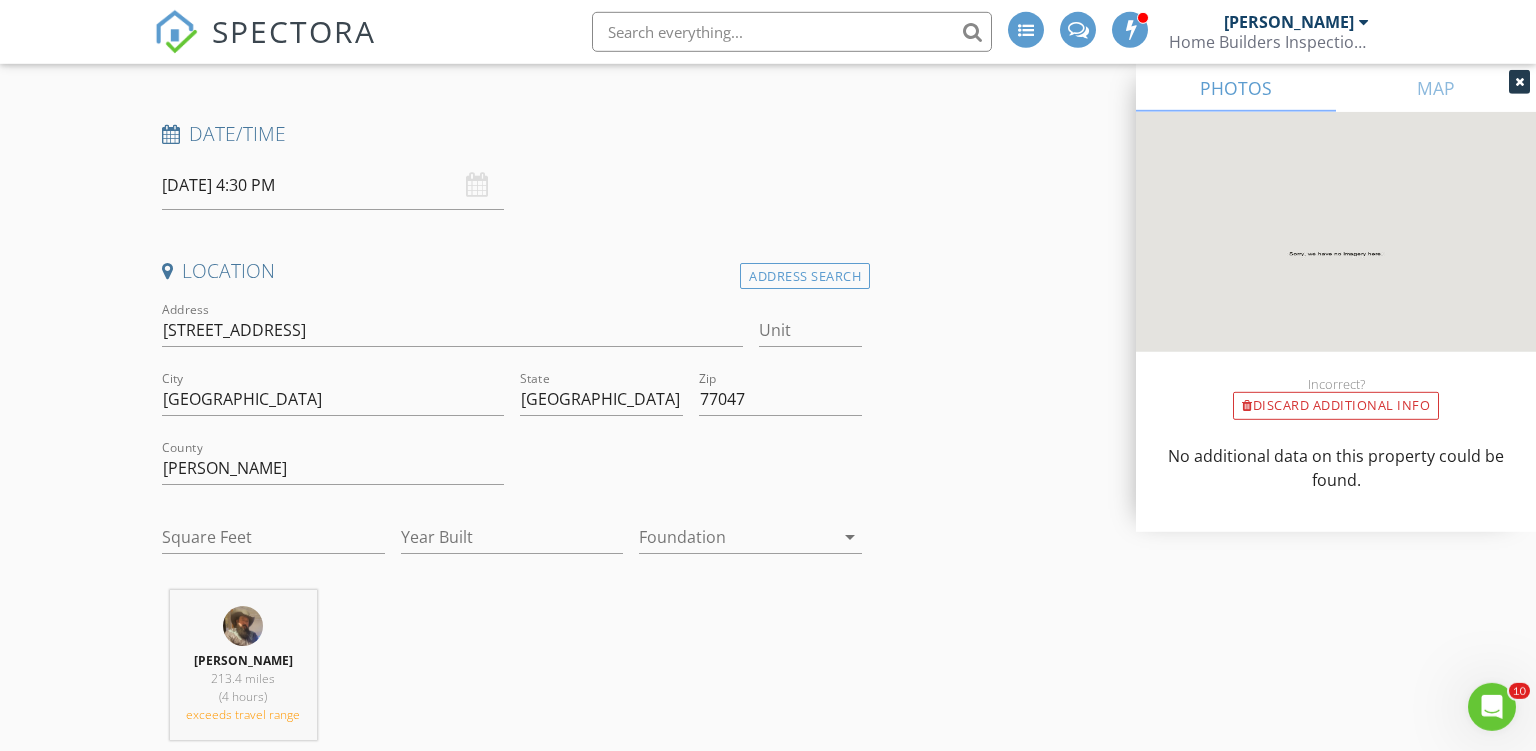 scroll, scrollTop: 316, scrollLeft: 0, axis: vertical 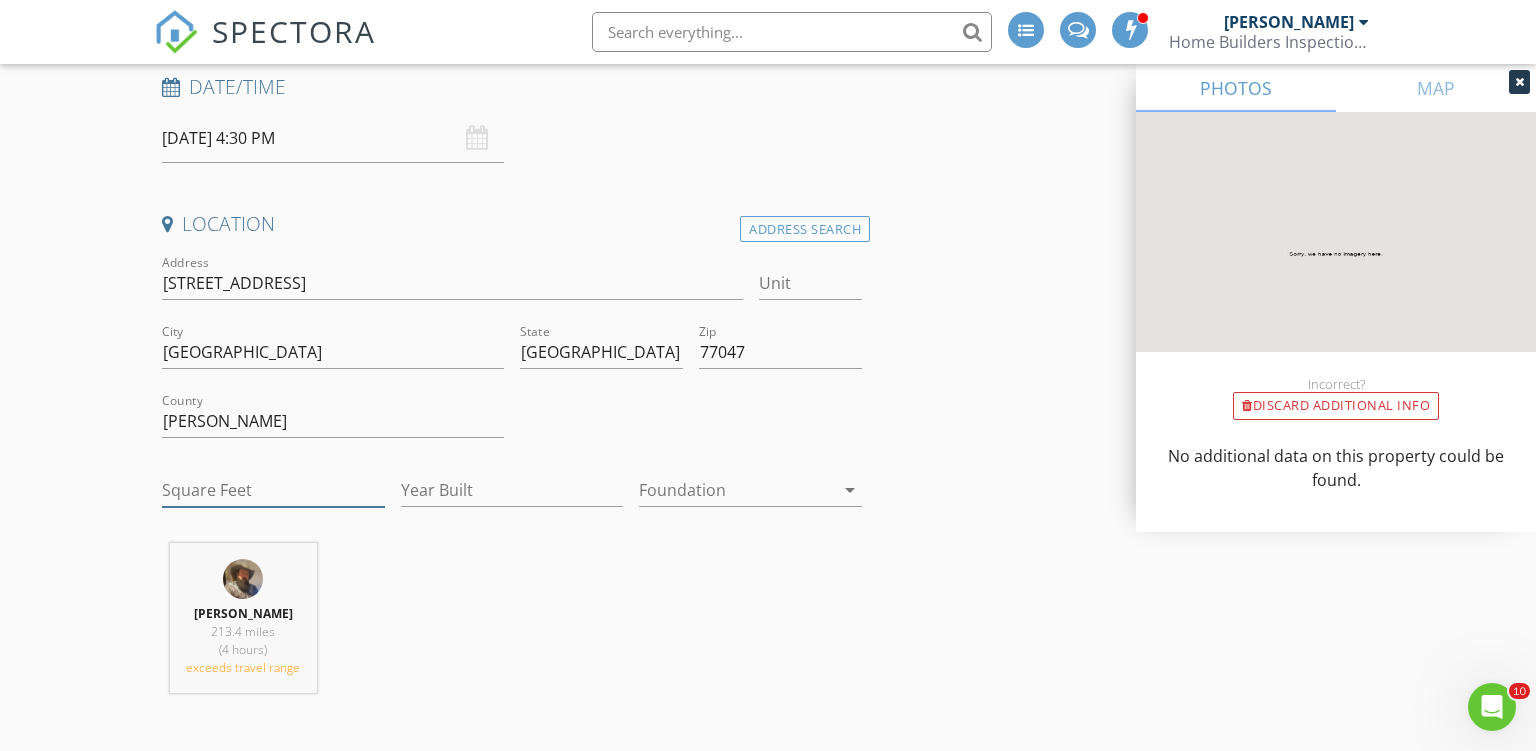click on "Square Feet" at bounding box center (273, 490) 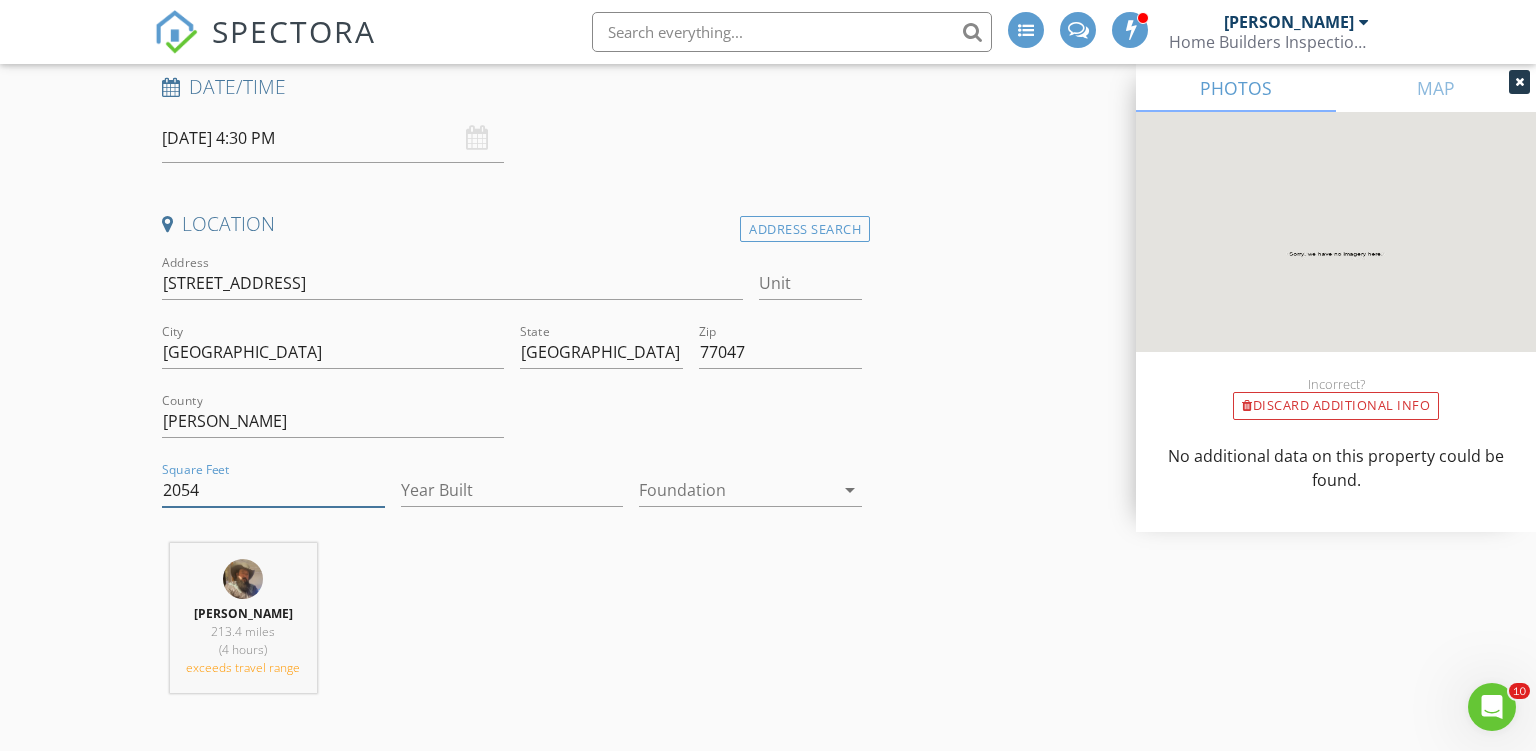 type on "2054" 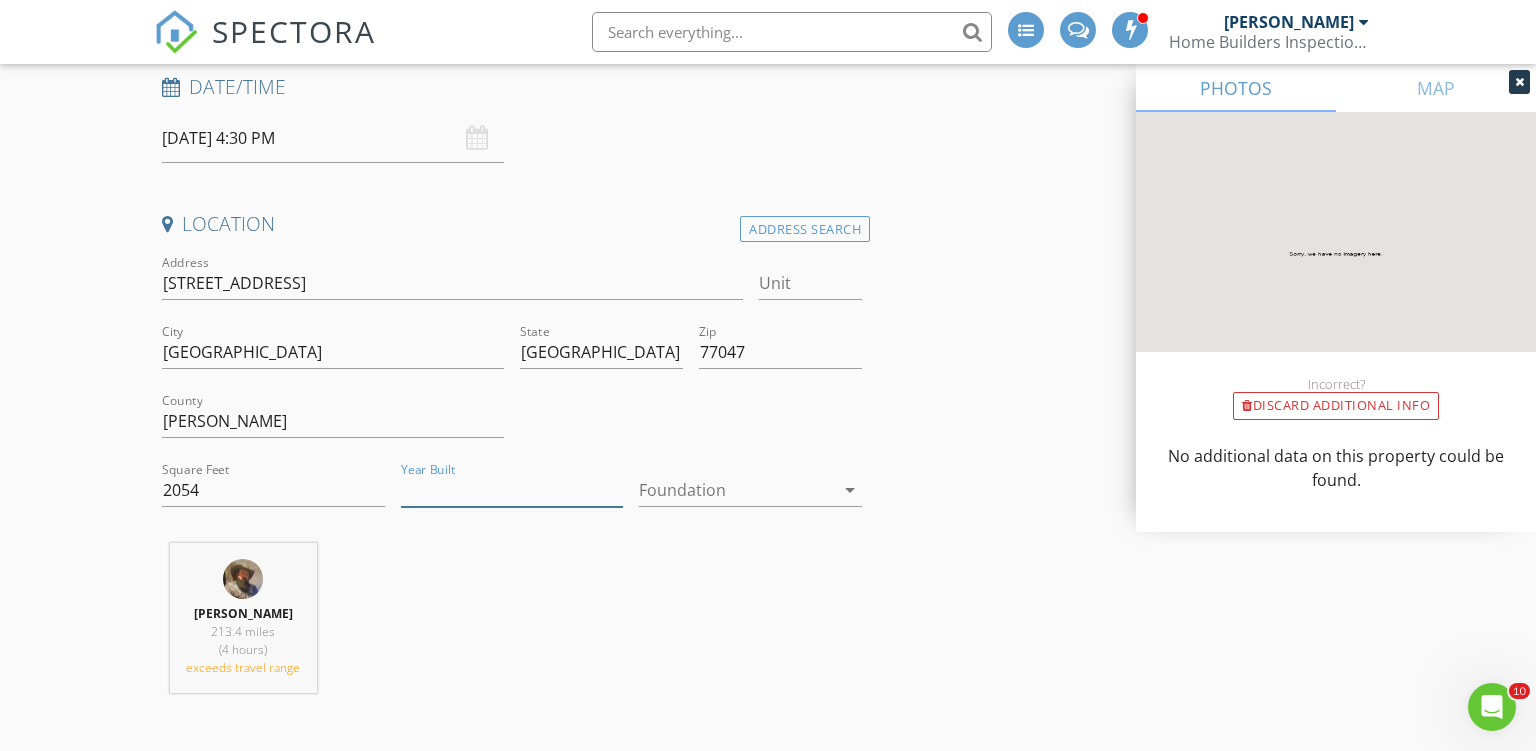 click on "Year Built" at bounding box center (512, 490) 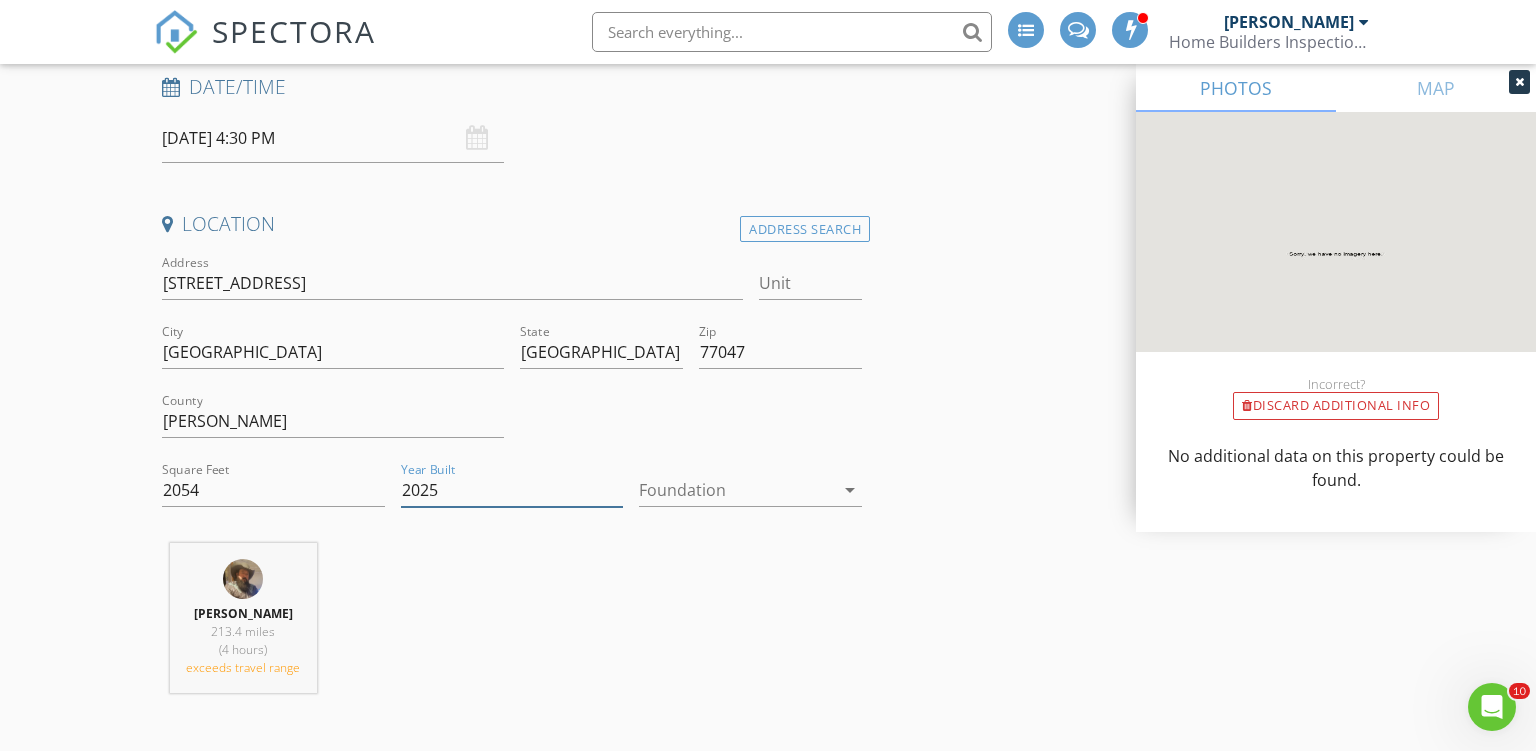 type on "2025" 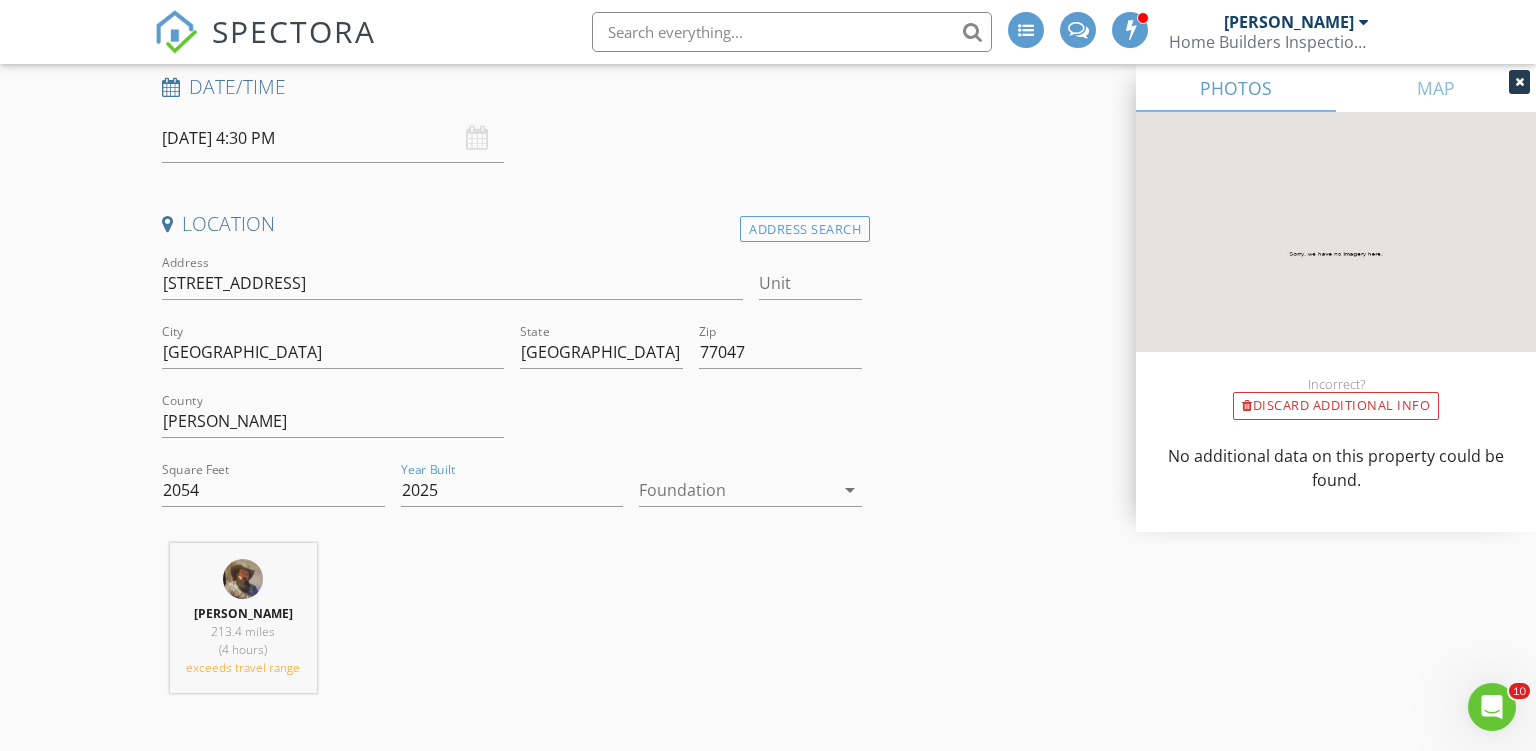 click at bounding box center (736, 490) 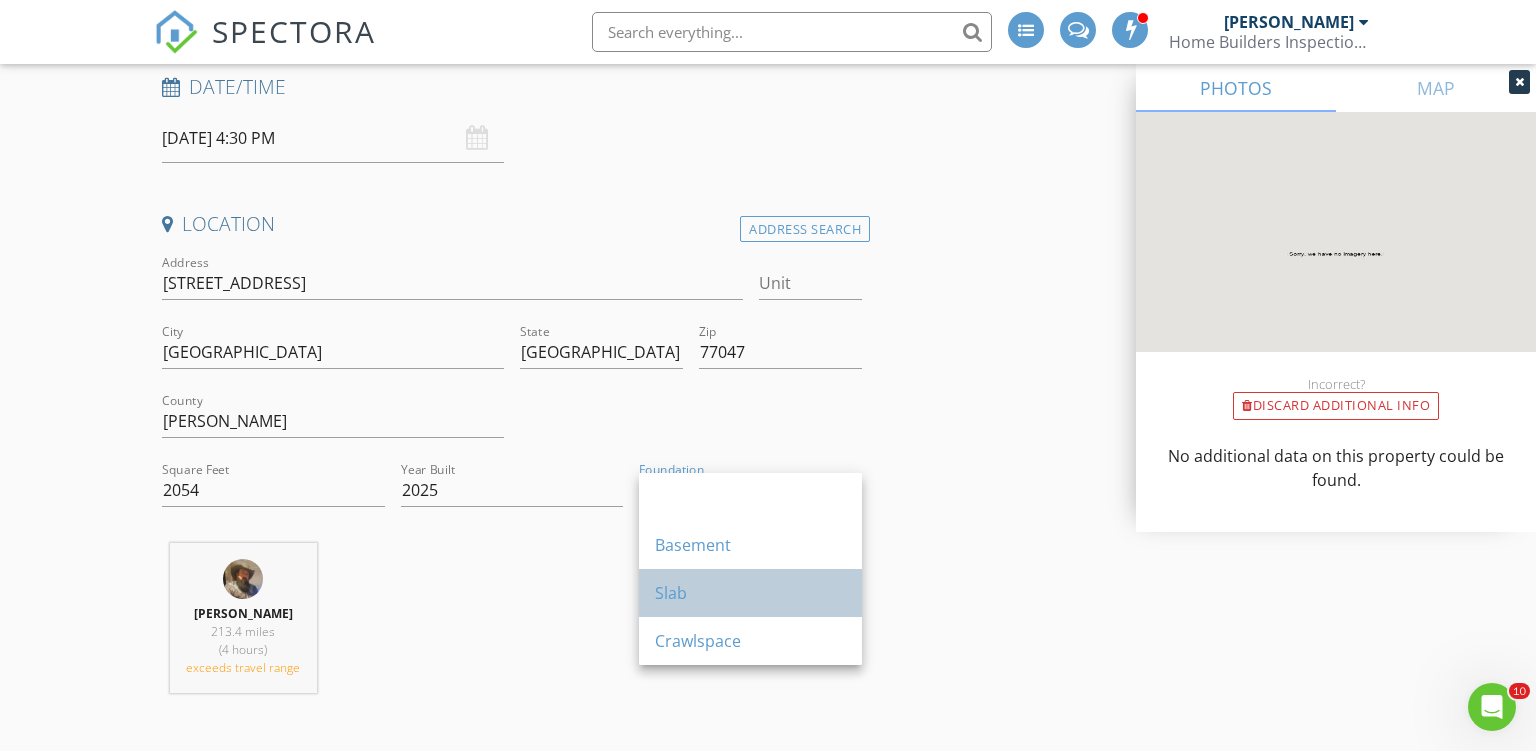 click on "Slab" at bounding box center [750, 593] 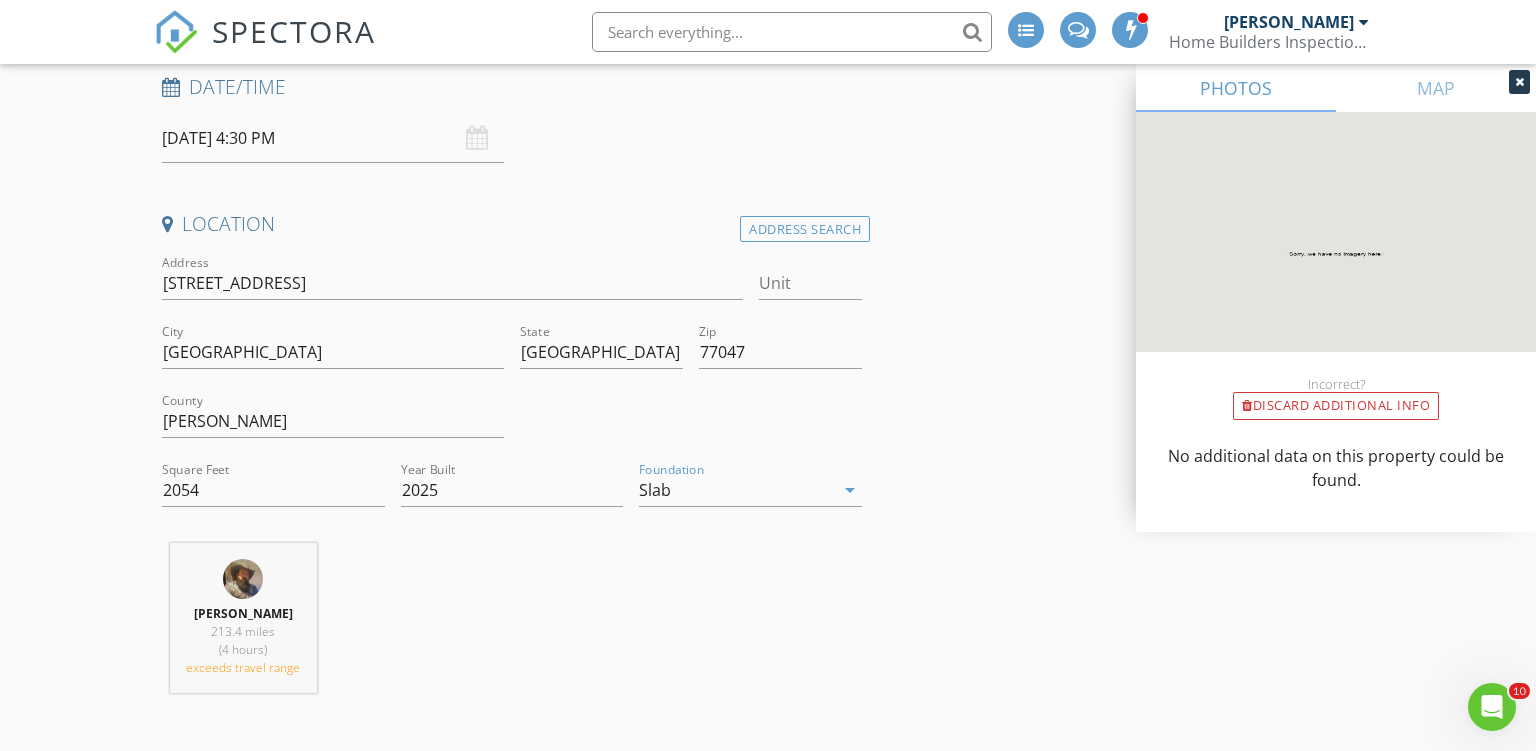 click on "New Inspection
INSPECTOR(S)
check_box   Ron Noble   PRIMARY   check_box_outline_blank   Roy Nichols     Ron Noble arrow_drop_down   check_box_outline_blank Ron Noble specifically requested
Date/Time
07/14/2025 4:30 PM
Location
Address Search       Address 3119 Crown Gate Dr   Unit   City Houston   State TX   Zip 77047   County Harris     Square Feet 2054   Year Built 2025   Foundation Slab arrow_drop_down     Ron Noble     213.4 miles     (4 hours)     exceeds travel range
client
check_box Enable Client CC email for this inspection   Client Search     check_box_outline_blank Client is a Company/Organization     First Name   Last Name   Email   CC Email   Phone   Address   City   State   Zip     Tags         Notes   Private Notes
ADD ADDITIONAL client
SERVICES
arrow_drop_down" at bounding box center [768, 1988] 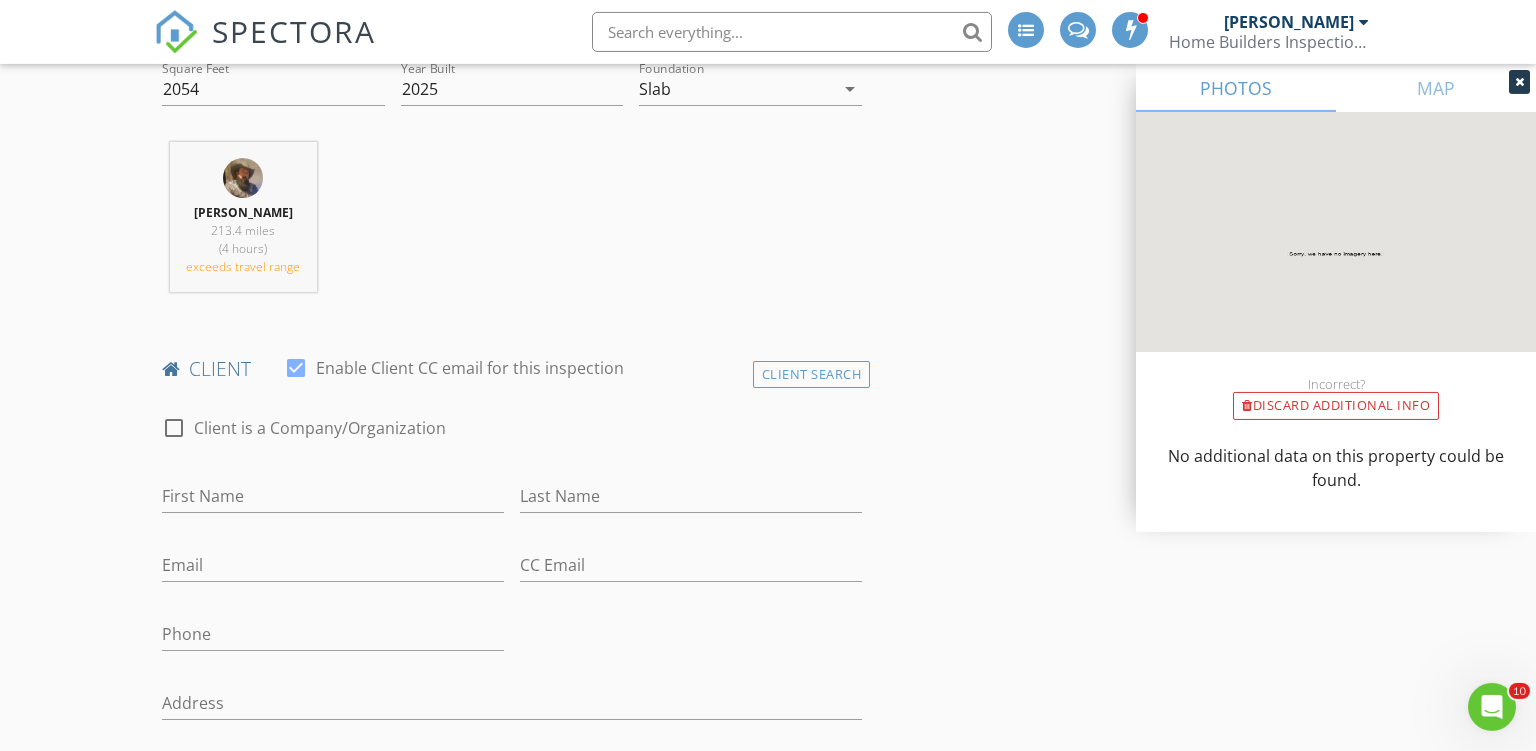 scroll, scrollTop: 950, scrollLeft: 0, axis: vertical 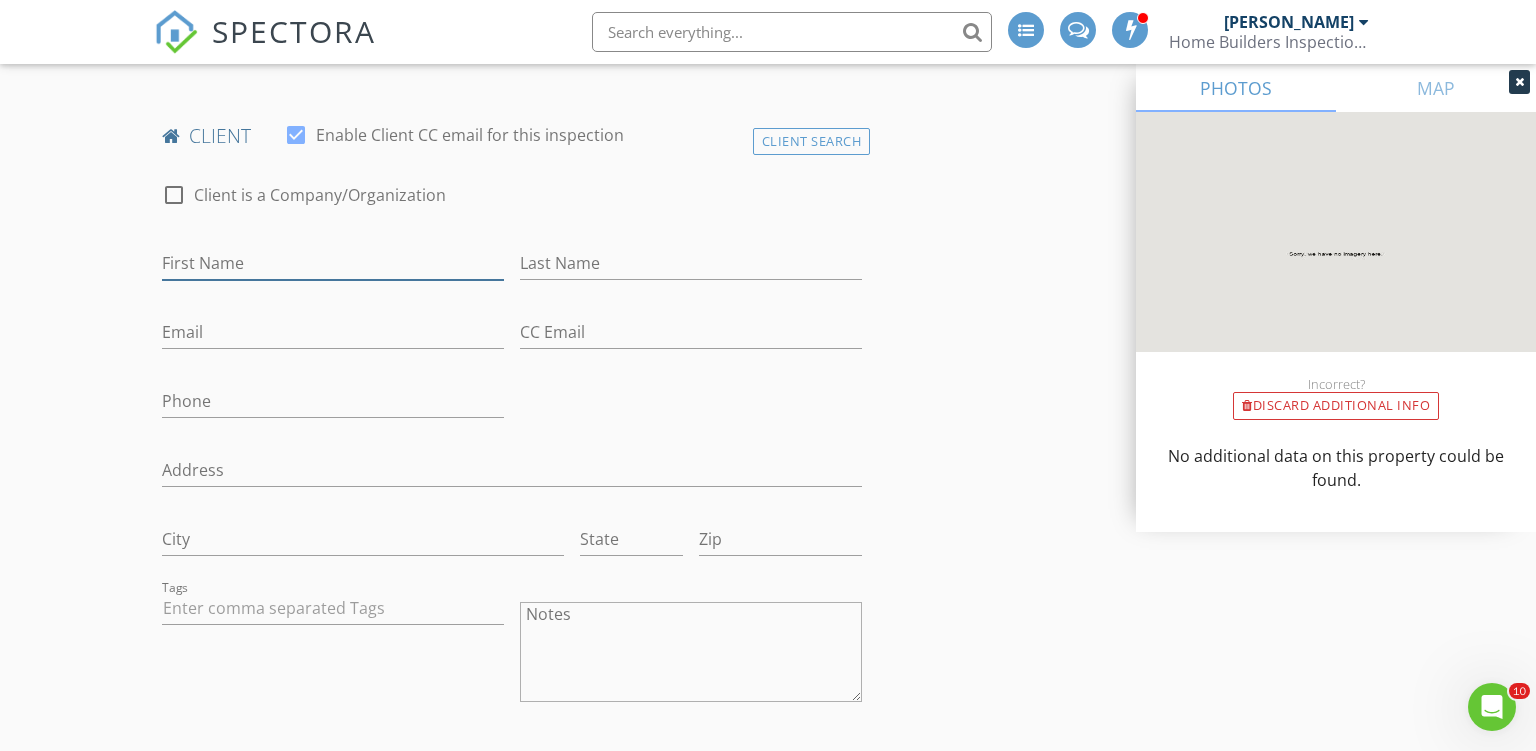 click on "First Name" at bounding box center [333, 263] 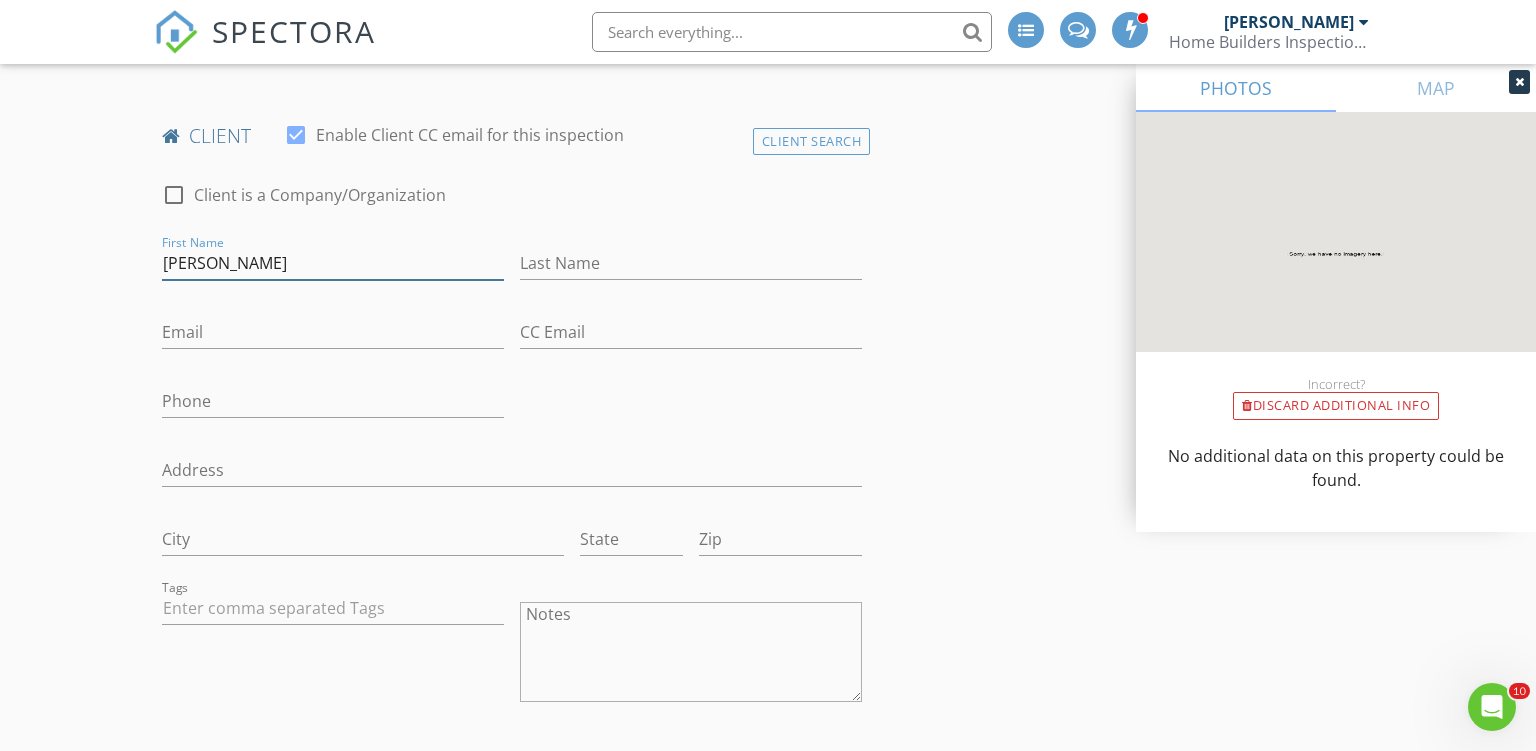 type on "Nicole" 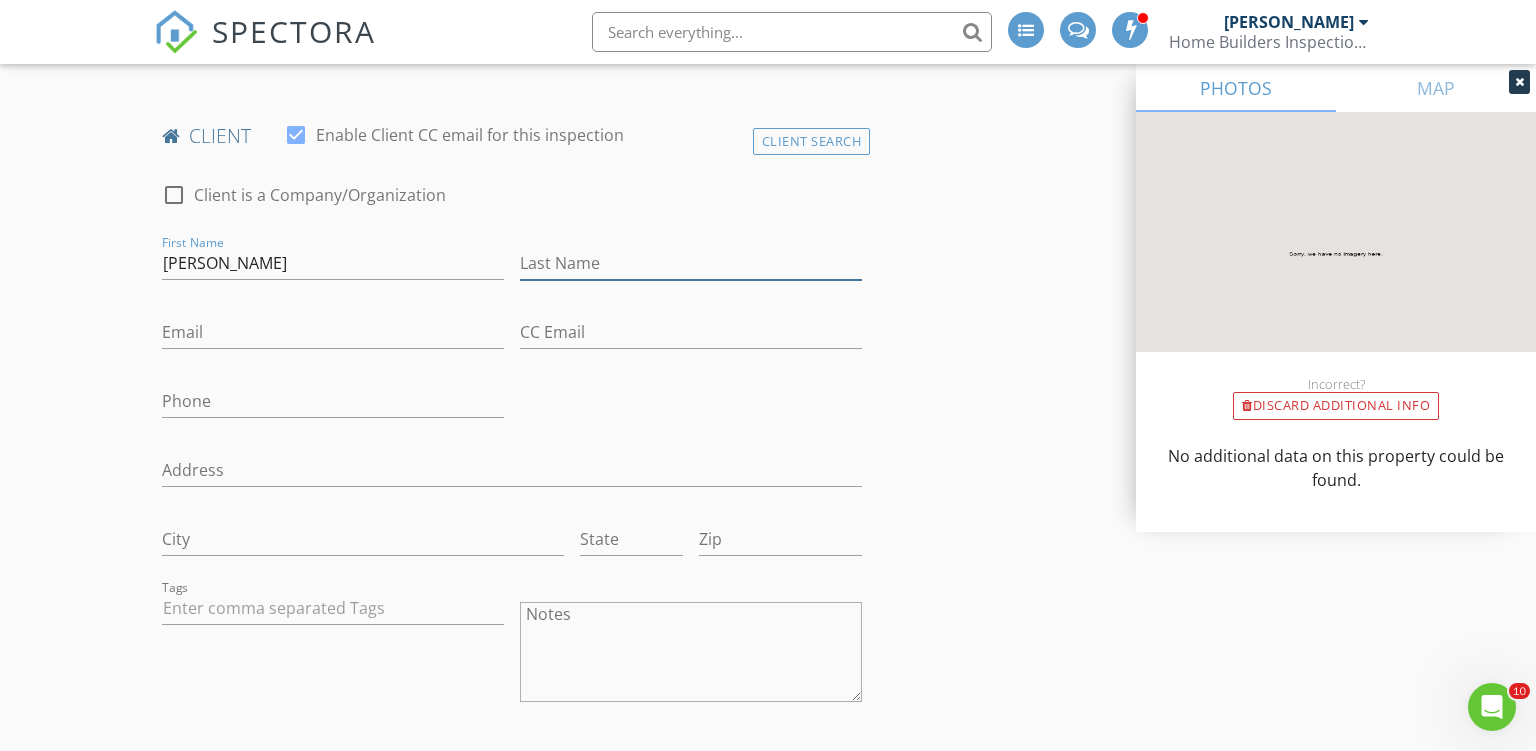 click on "Last Name" at bounding box center (691, 263) 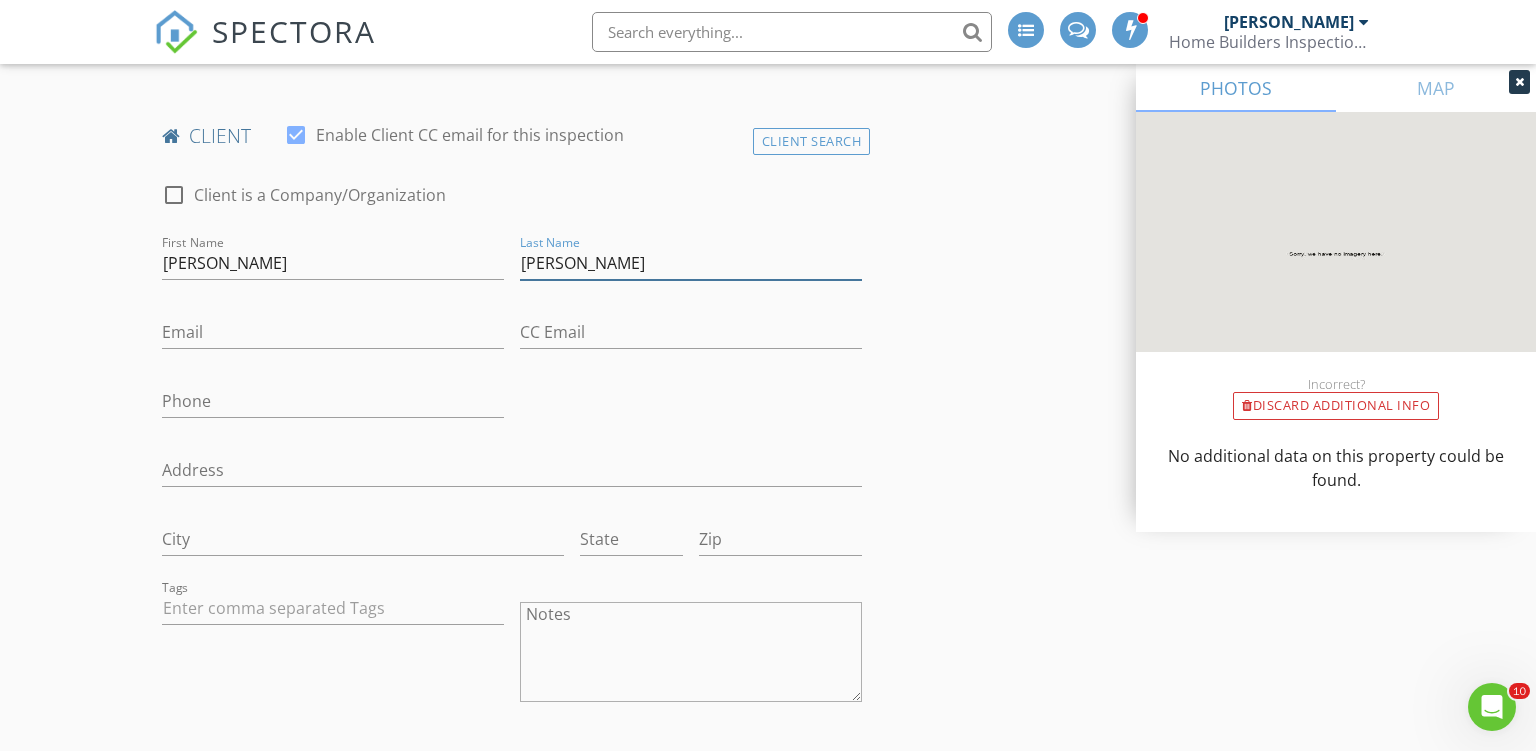 type on "Nance" 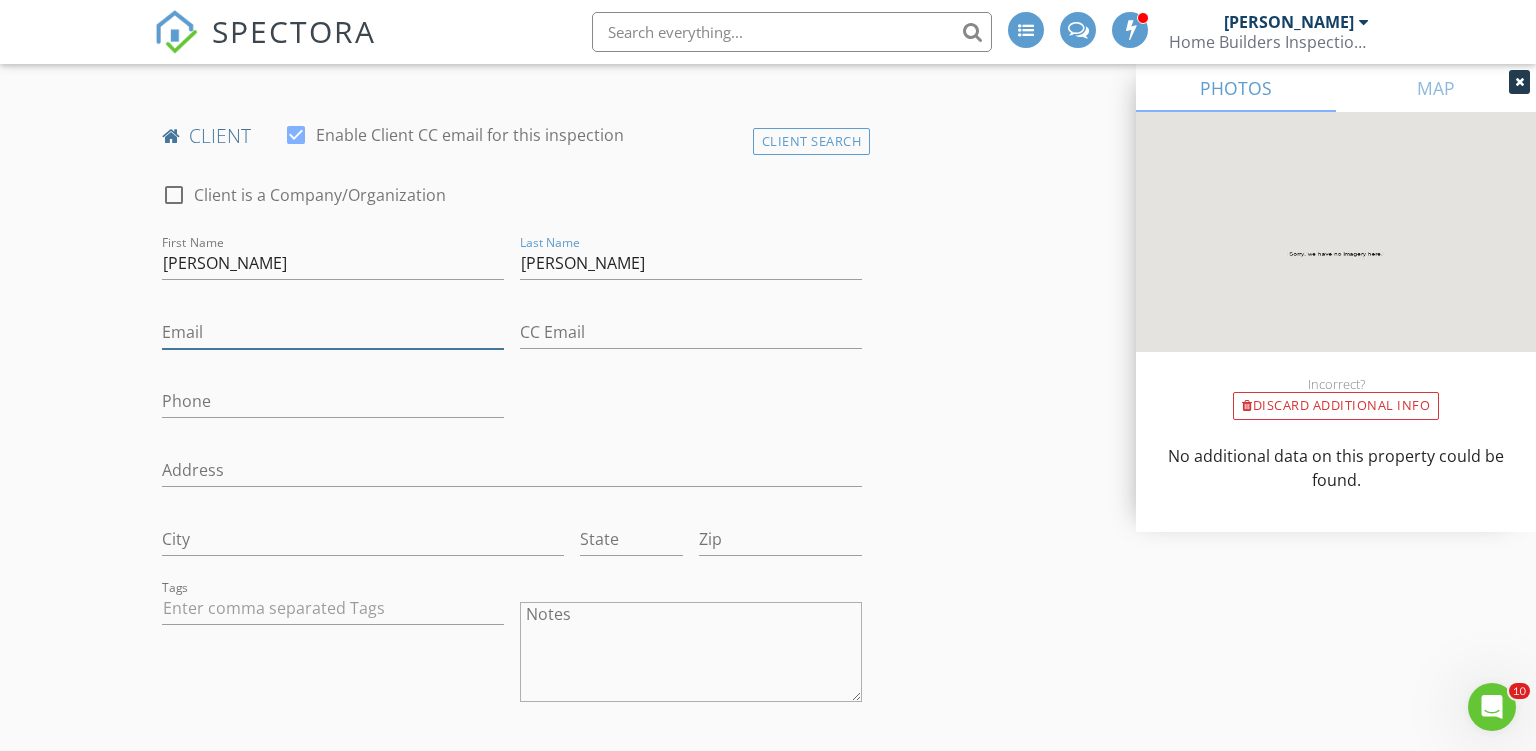 click on "Email" at bounding box center [333, 332] 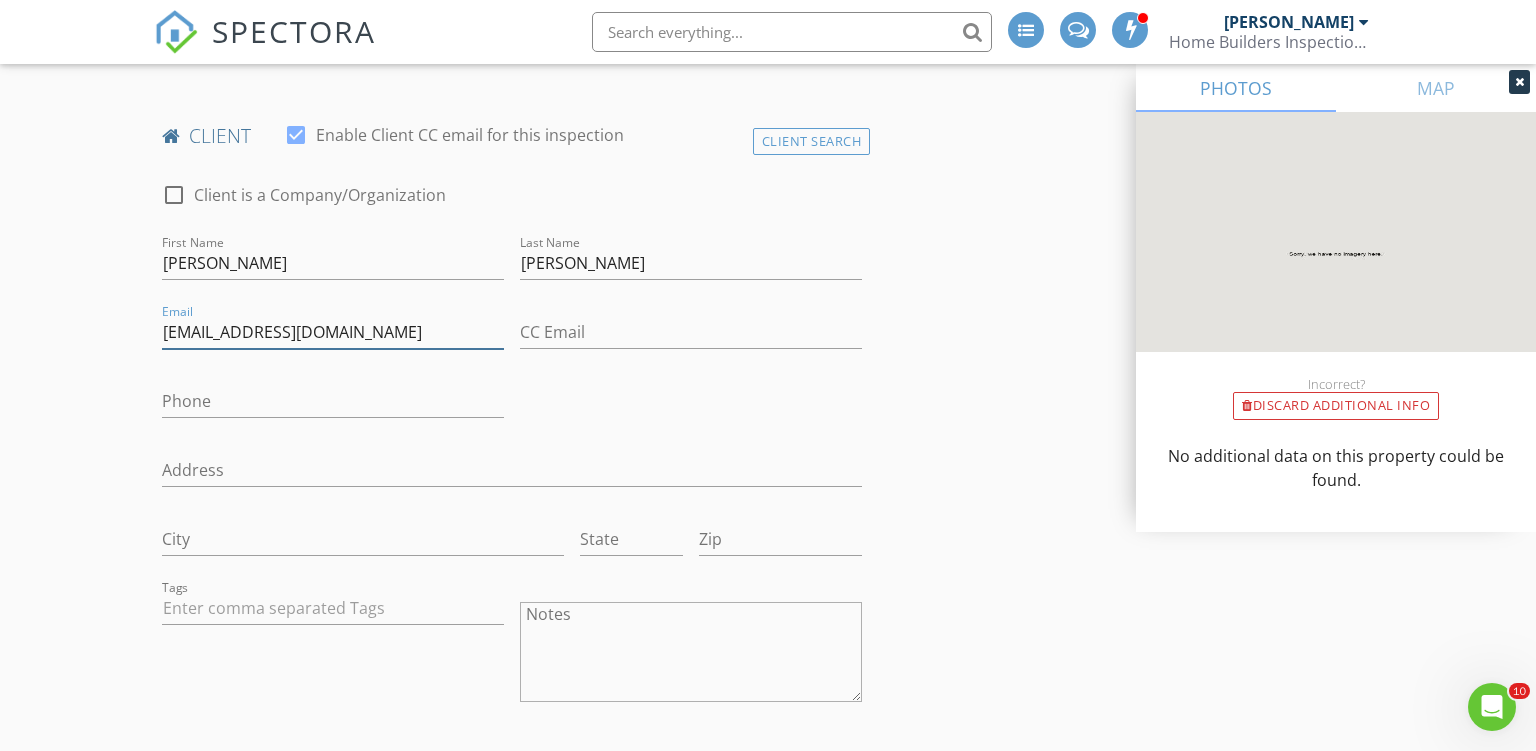 type on "nikinancerealty@gmail.com" 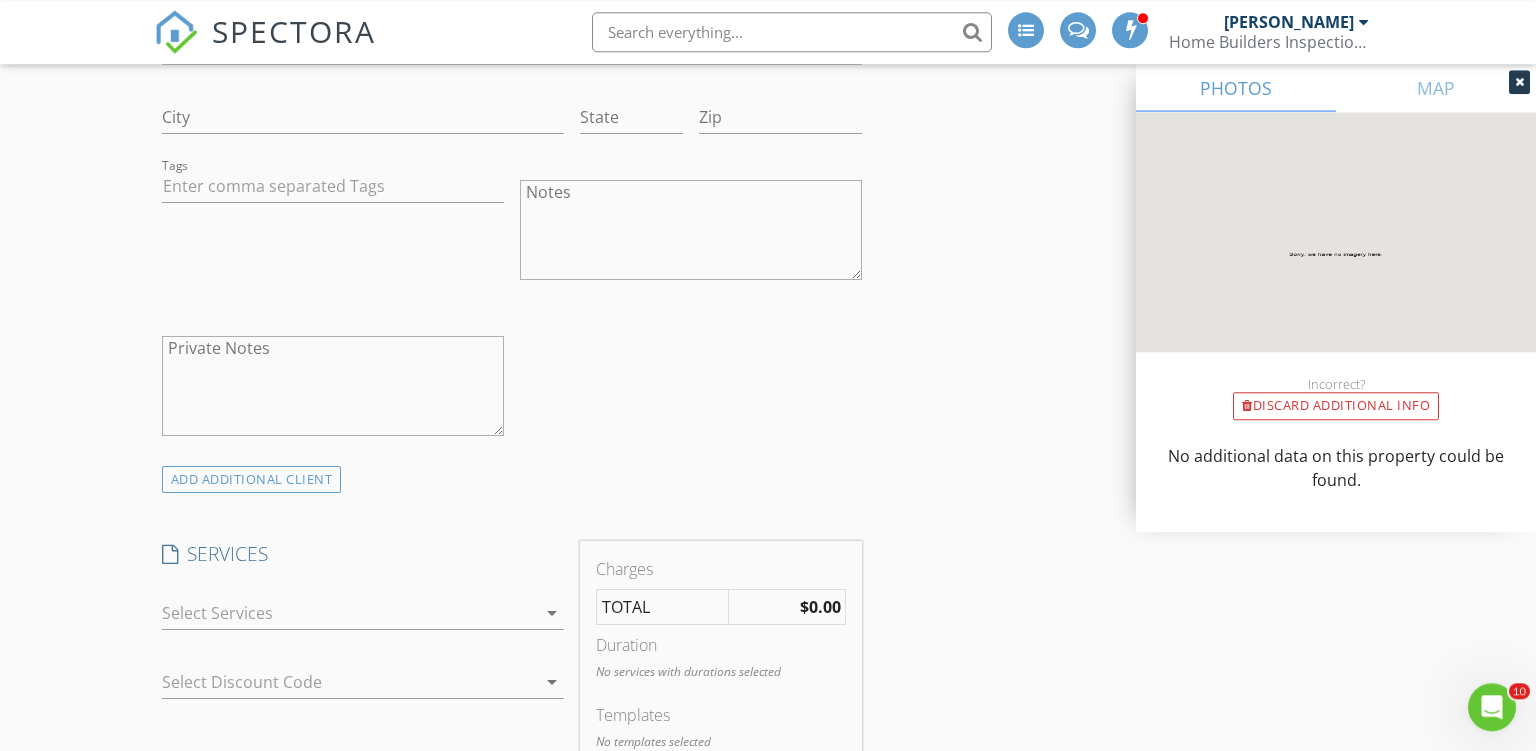 scroll, scrollTop: 1584, scrollLeft: 0, axis: vertical 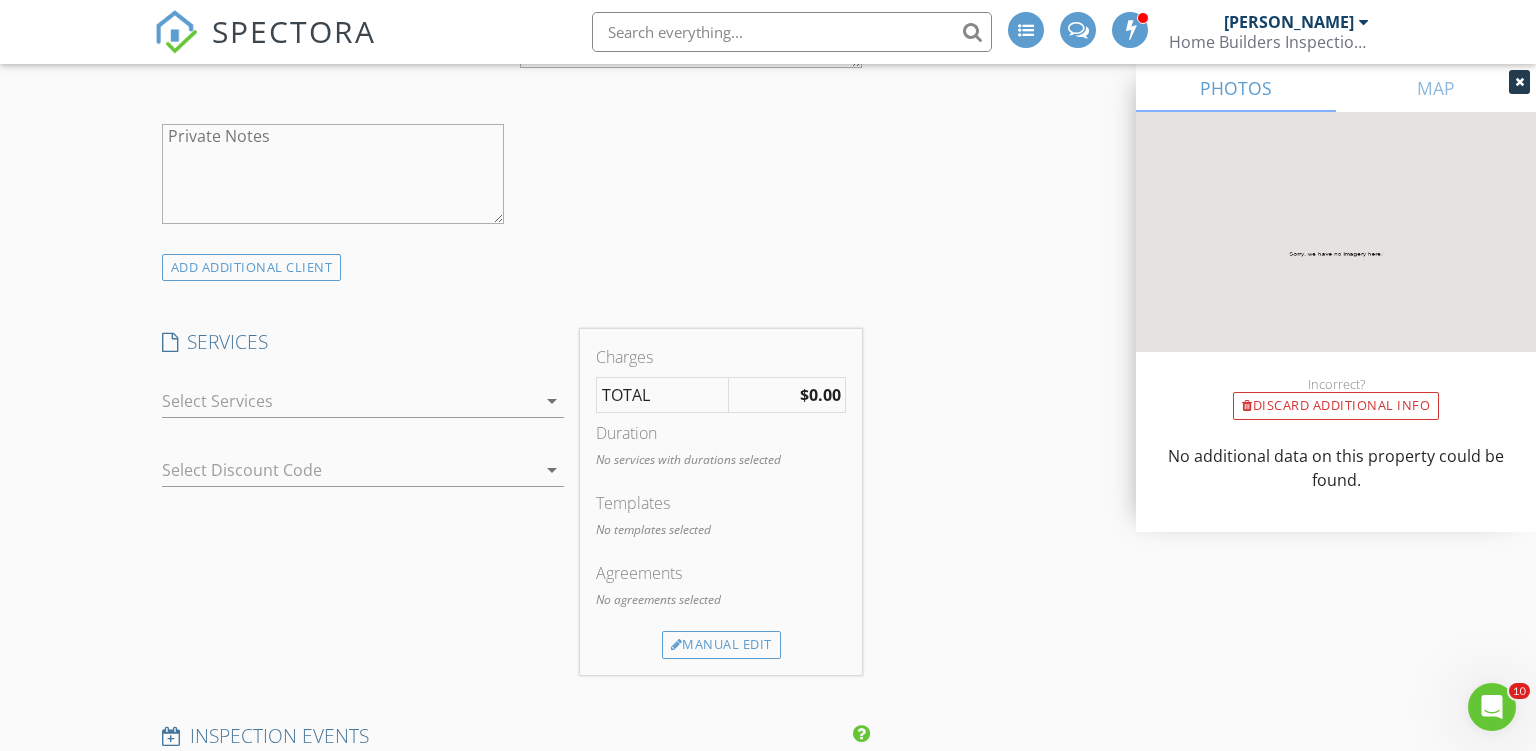 type on "202-440-3879" 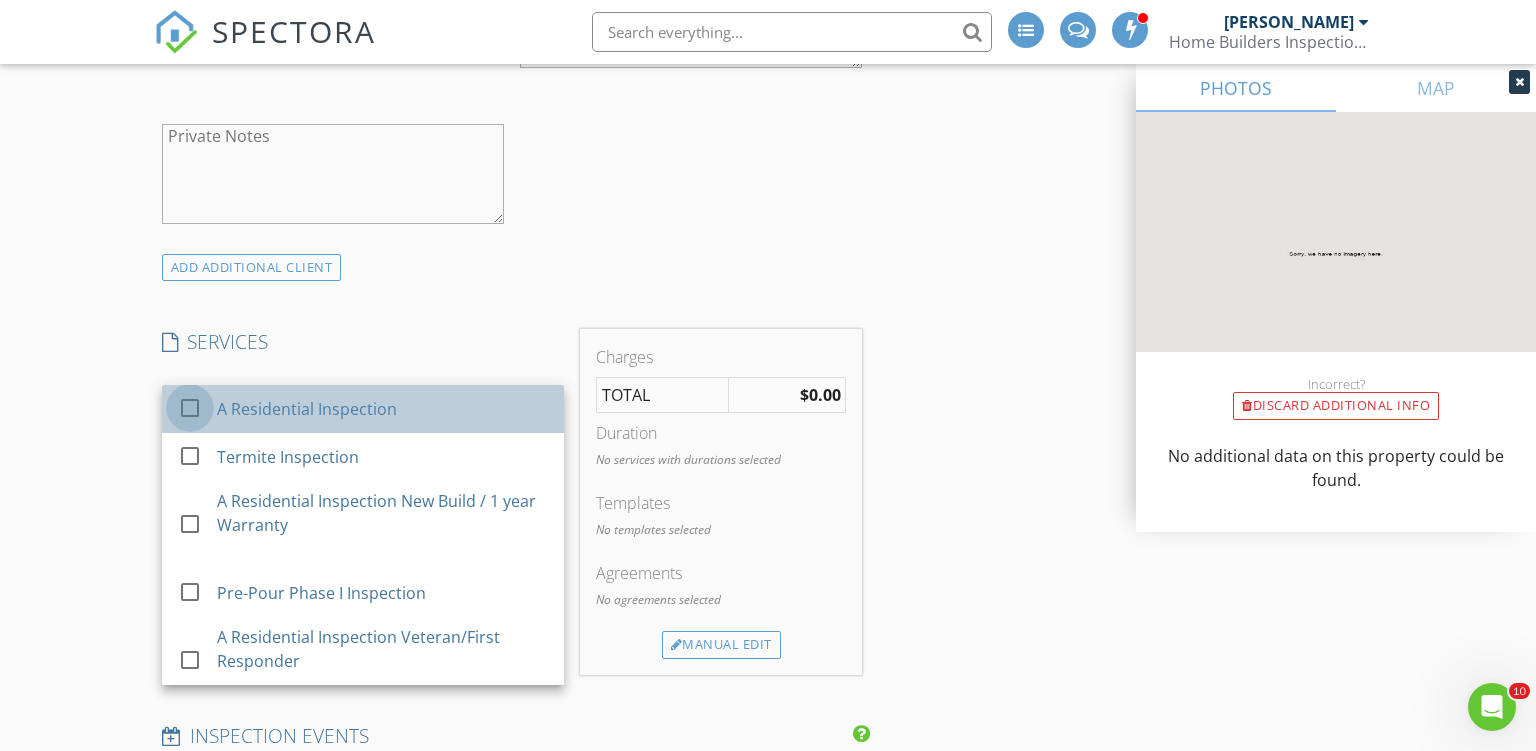click at bounding box center (190, 408) 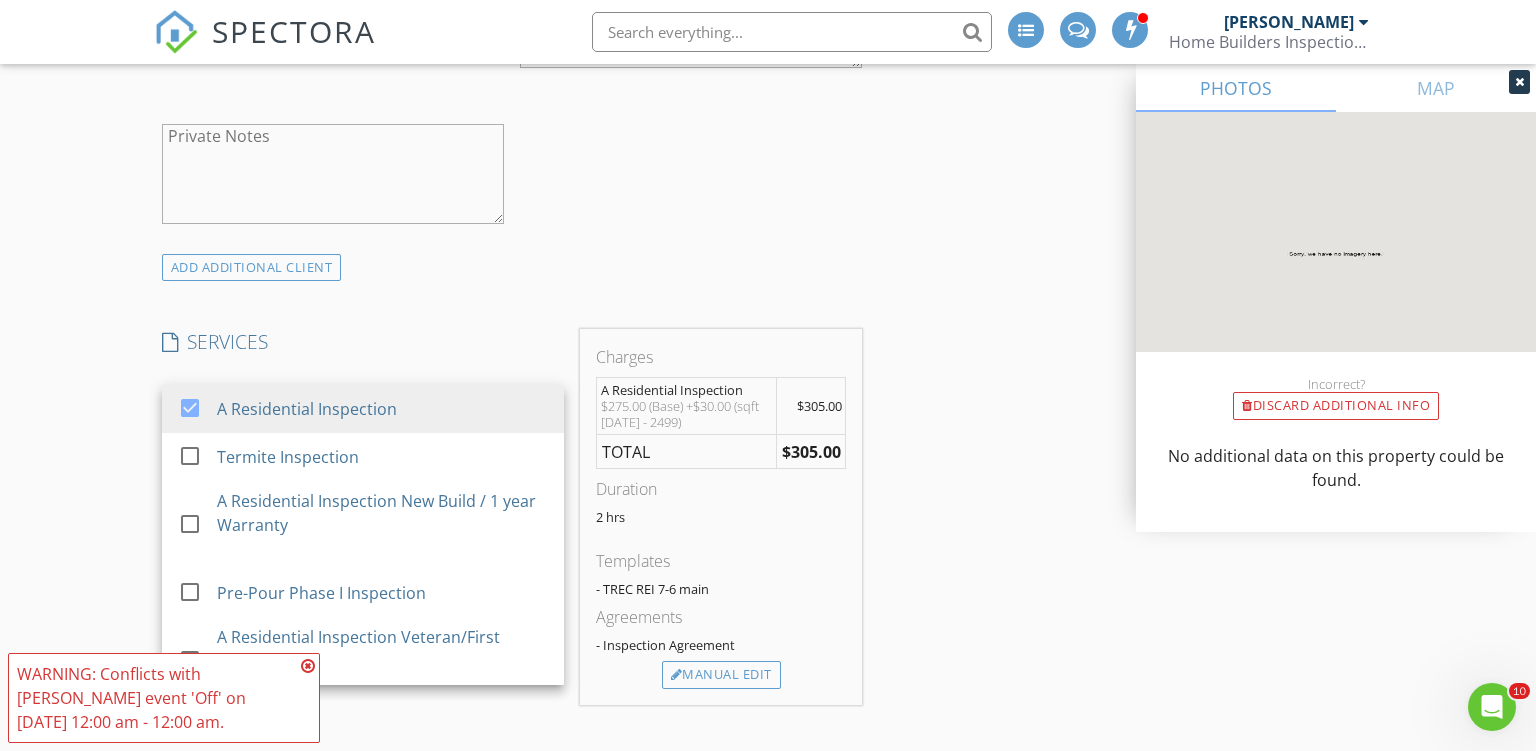 click at bounding box center [308, 666] 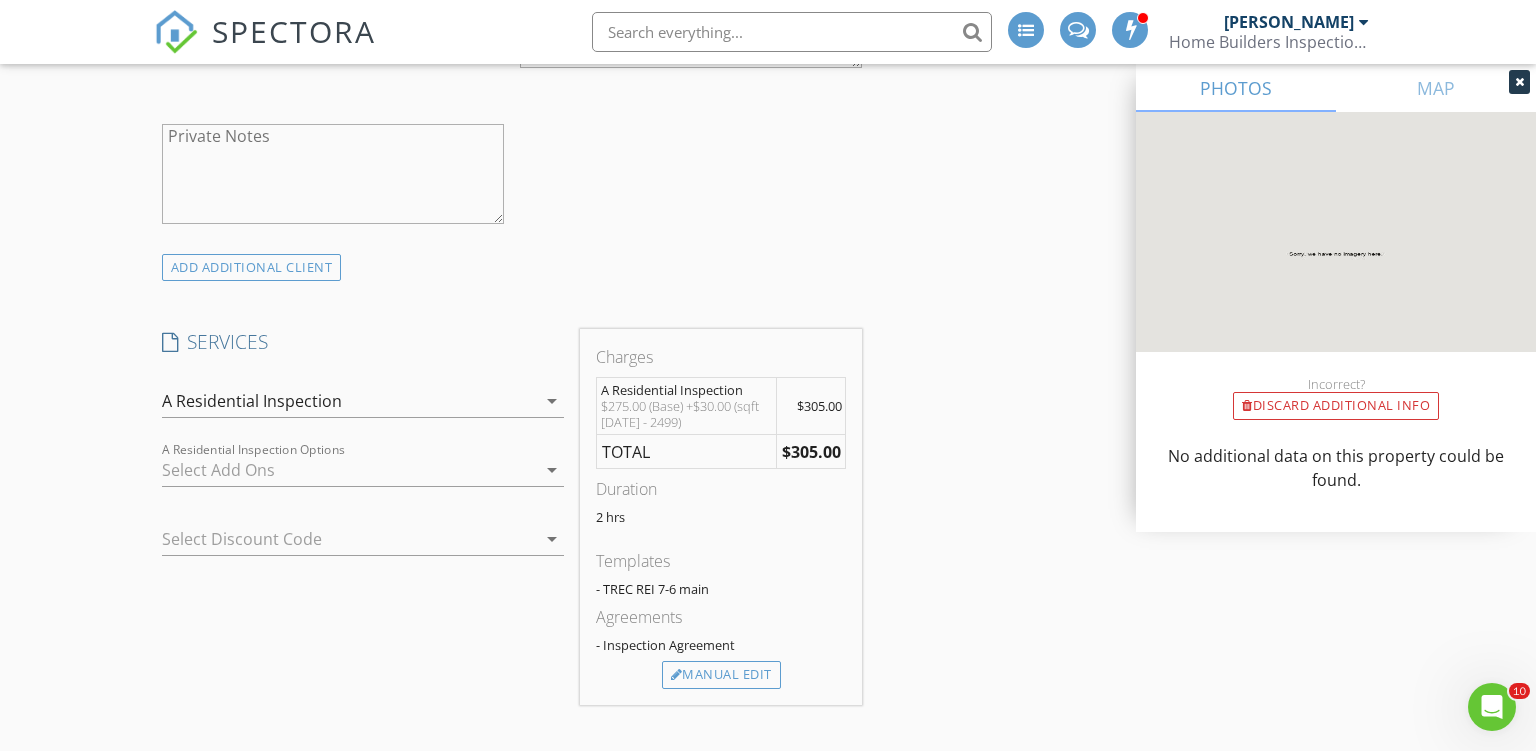 click on "New Inspection
INSPECTOR(S)
check_box   Ron Noble   PRIMARY   check_box_outline_blank   Roy Nichols     Ron Noble arrow_drop_down   check_box_outline_blank Ron Noble specifically requested
Date/Time
07/14/2025 4:30 PM
Location
Address Search       Address 3119 Crown Gate Dr   Unit   City Houston   State TX   Zip 77047   County Harris     Square Feet 2054   Year Built 2025   Foundation Slab arrow_drop_down     Ron Noble     213.4 miles     (4 hours)     exceeds travel range
client
check_box Enable Client CC email for this inspection   Client Search     check_box_outline_blank Client is a Company/Organization     First Name Nicole   Last Name Nance   Email nikinancerealty@gmail.com   CC Email   Phone 202-440-3879   Address   City   State   Zip     Tags         Notes   Private Notes
ADD ADDITIONAL client" at bounding box center (768, 735) 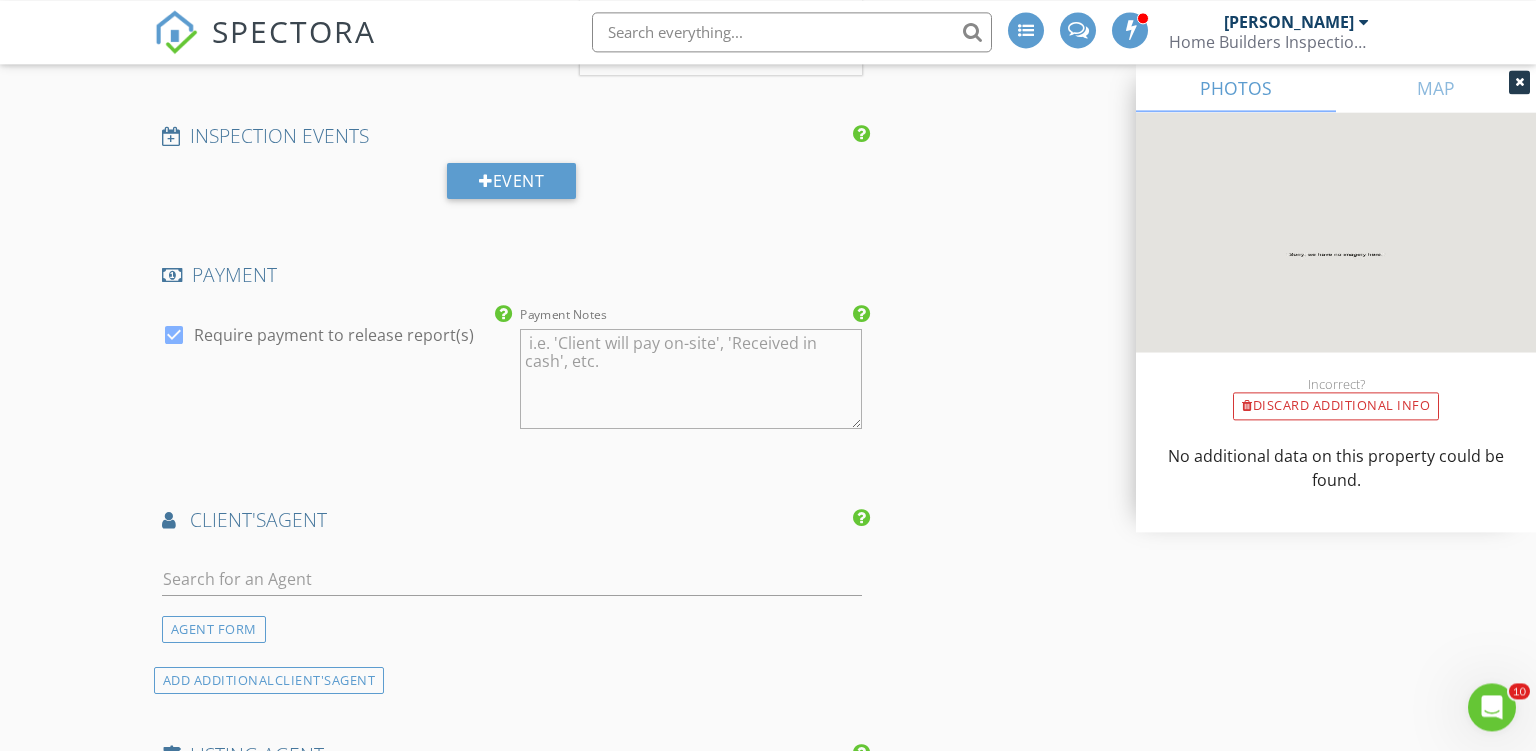 scroll, scrollTop: 2217, scrollLeft: 0, axis: vertical 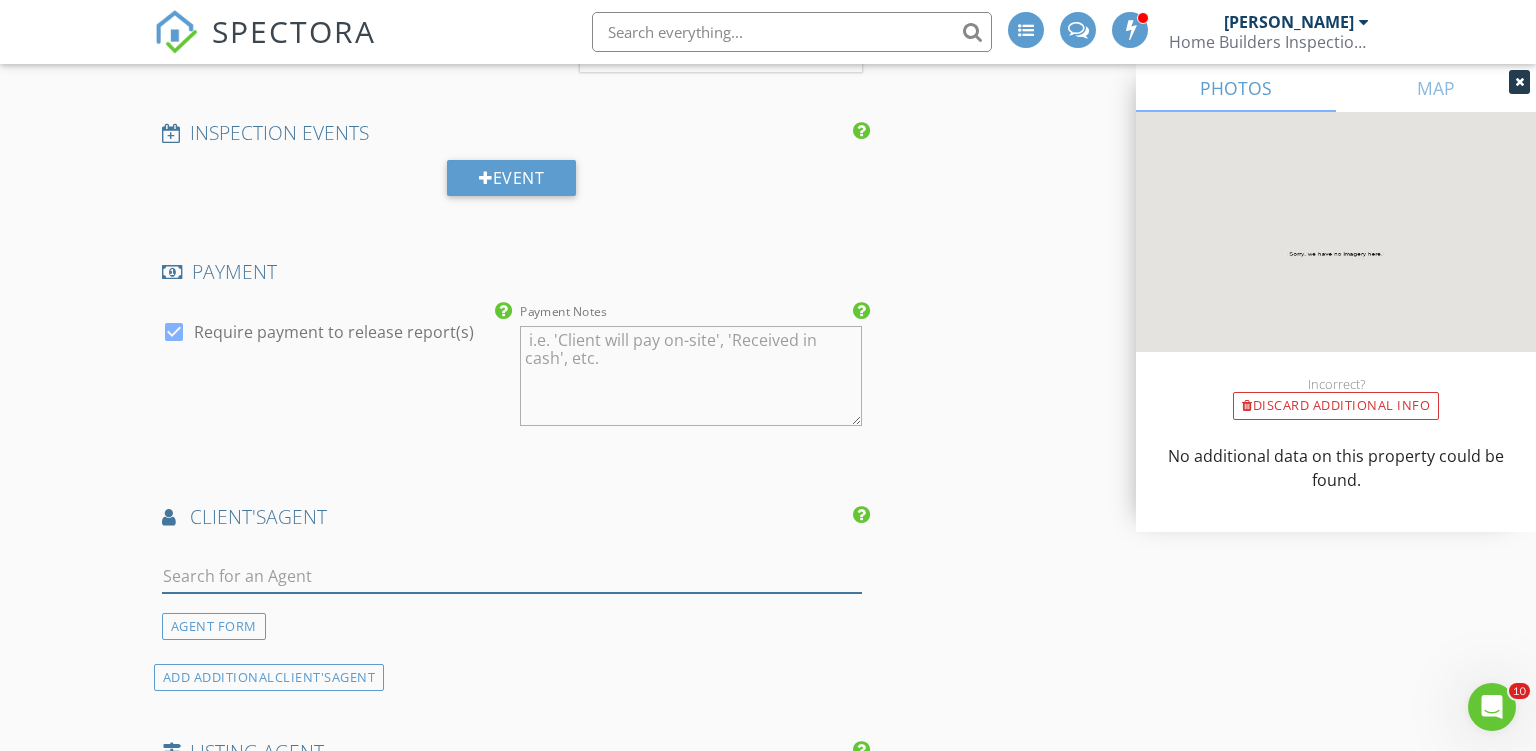 click at bounding box center [512, 576] 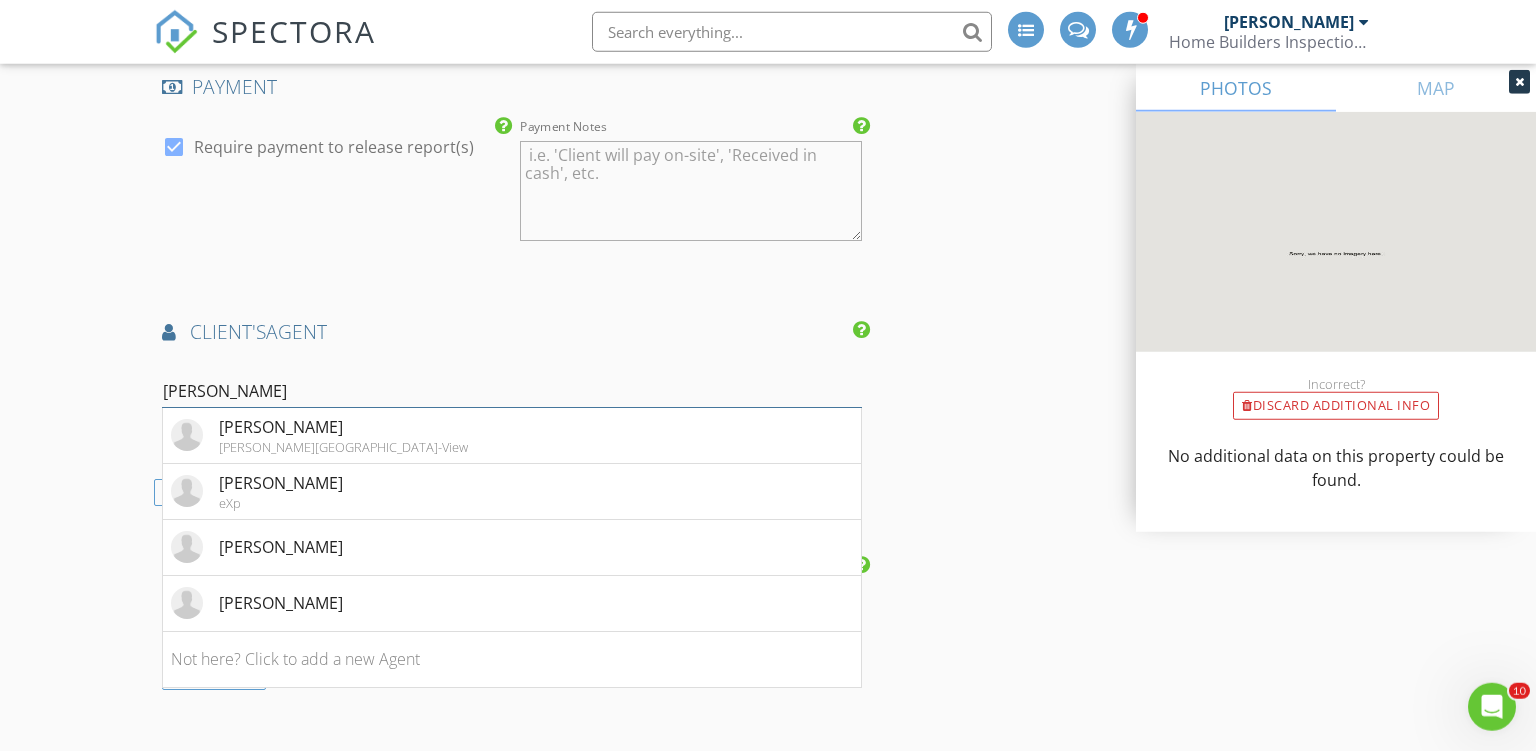 scroll, scrollTop: 2428, scrollLeft: 0, axis: vertical 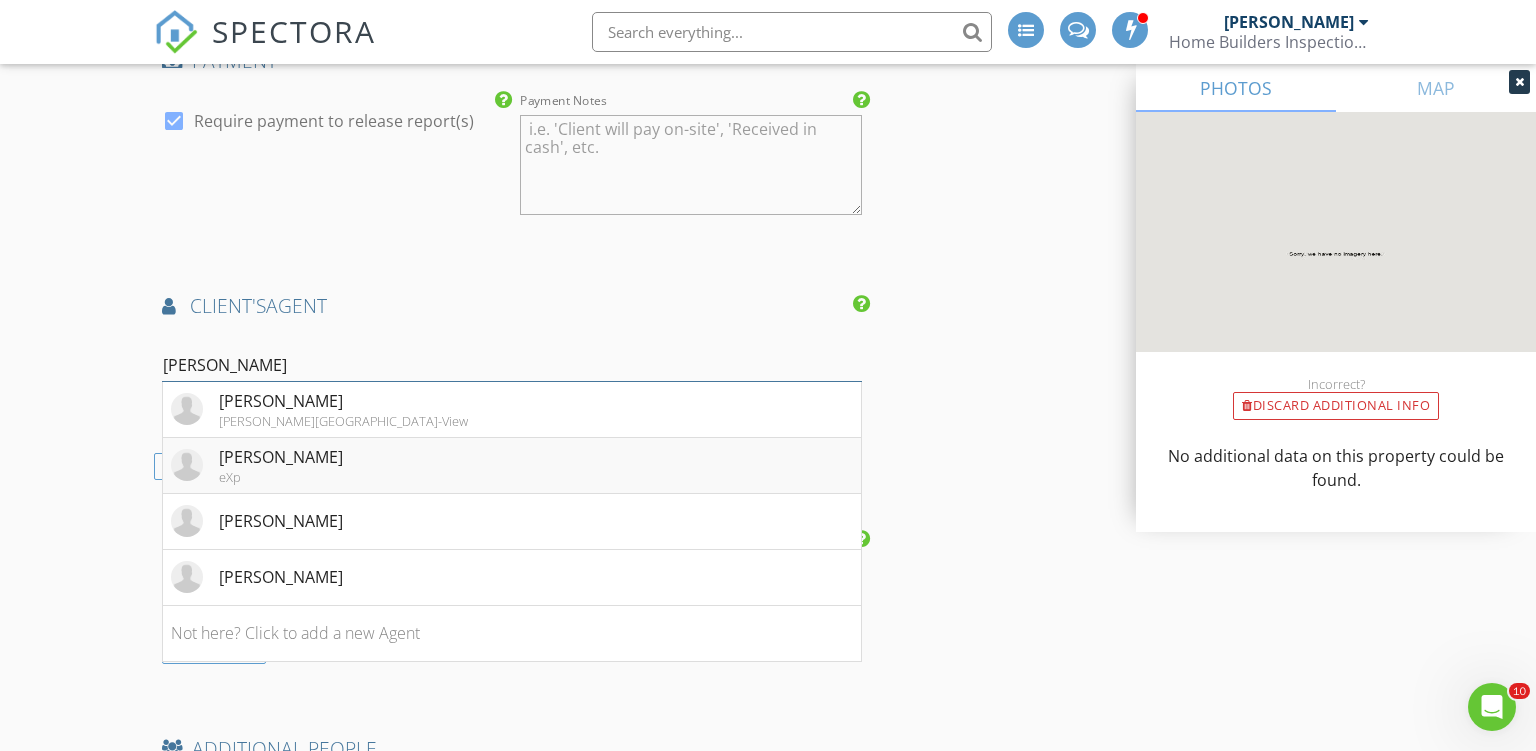 type on "Connie" 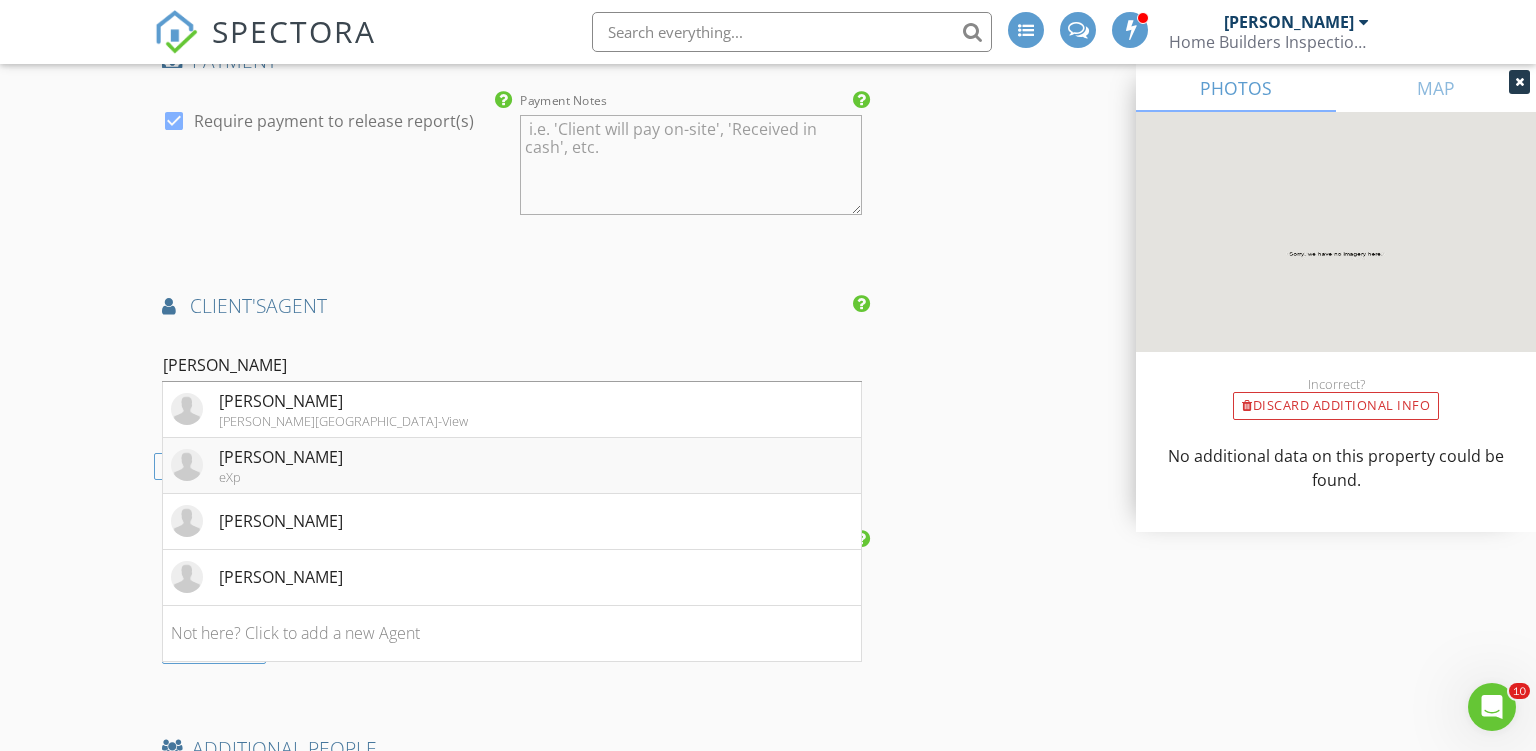 click on "Connie Bahrs" at bounding box center [281, 457] 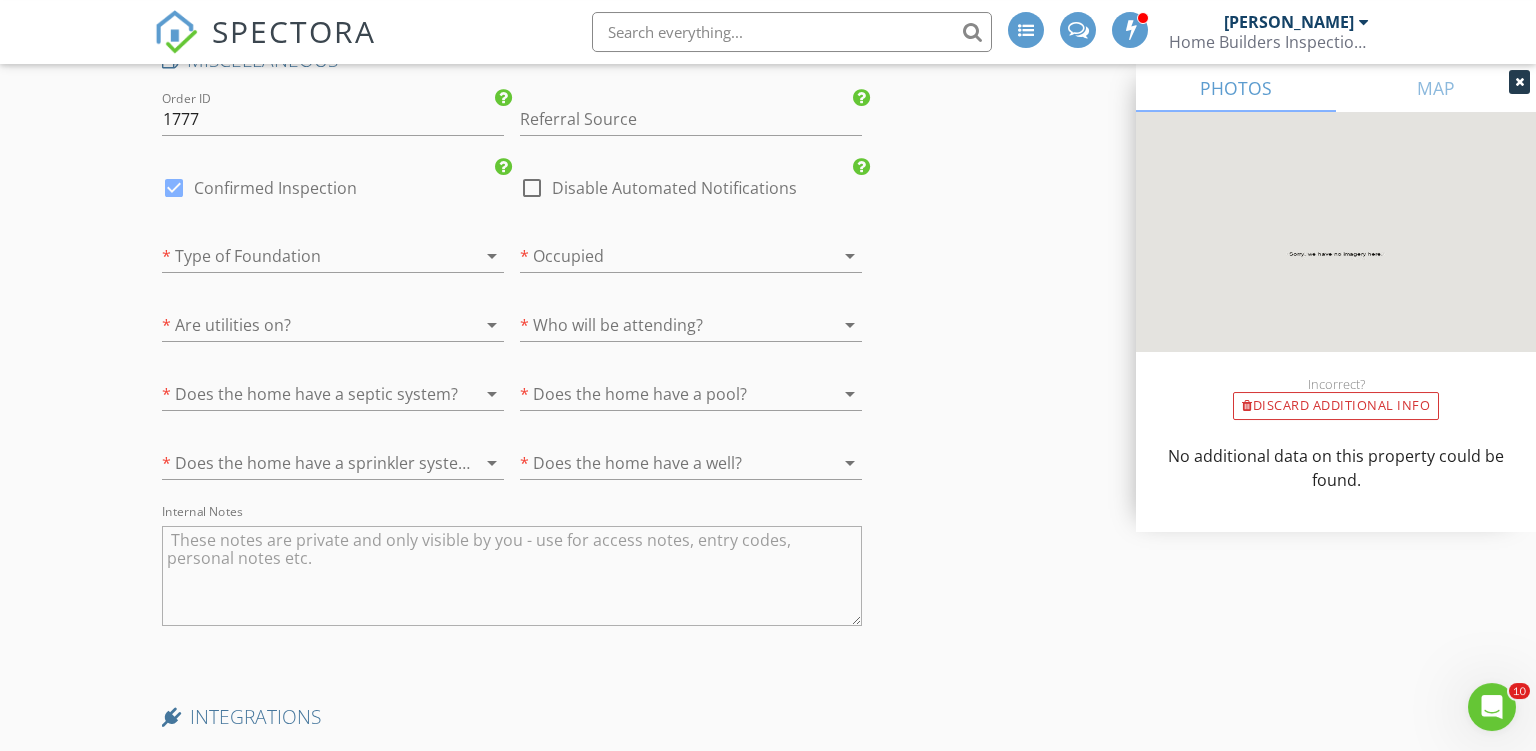 scroll, scrollTop: 3801, scrollLeft: 0, axis: vertical 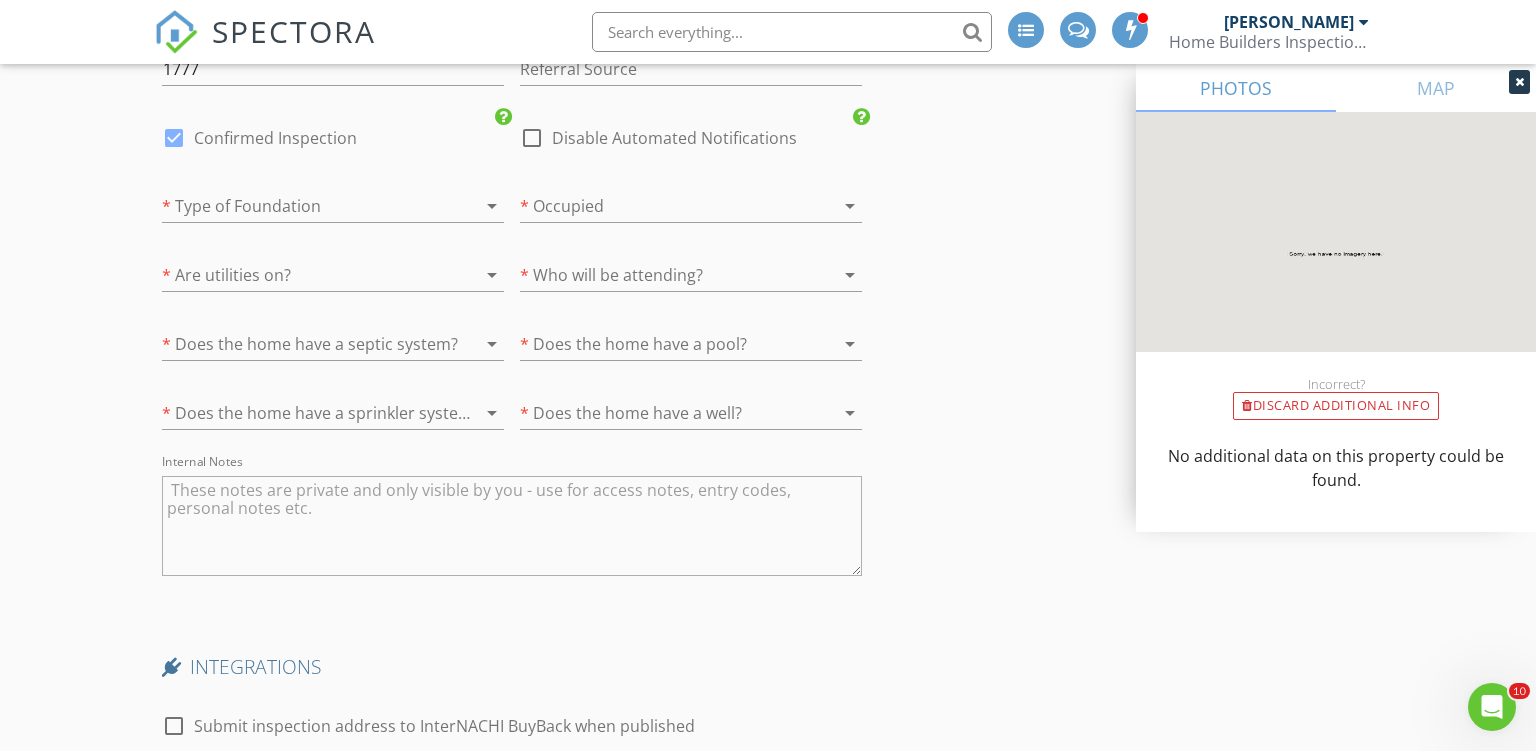 click at bounding box center (305, 206) 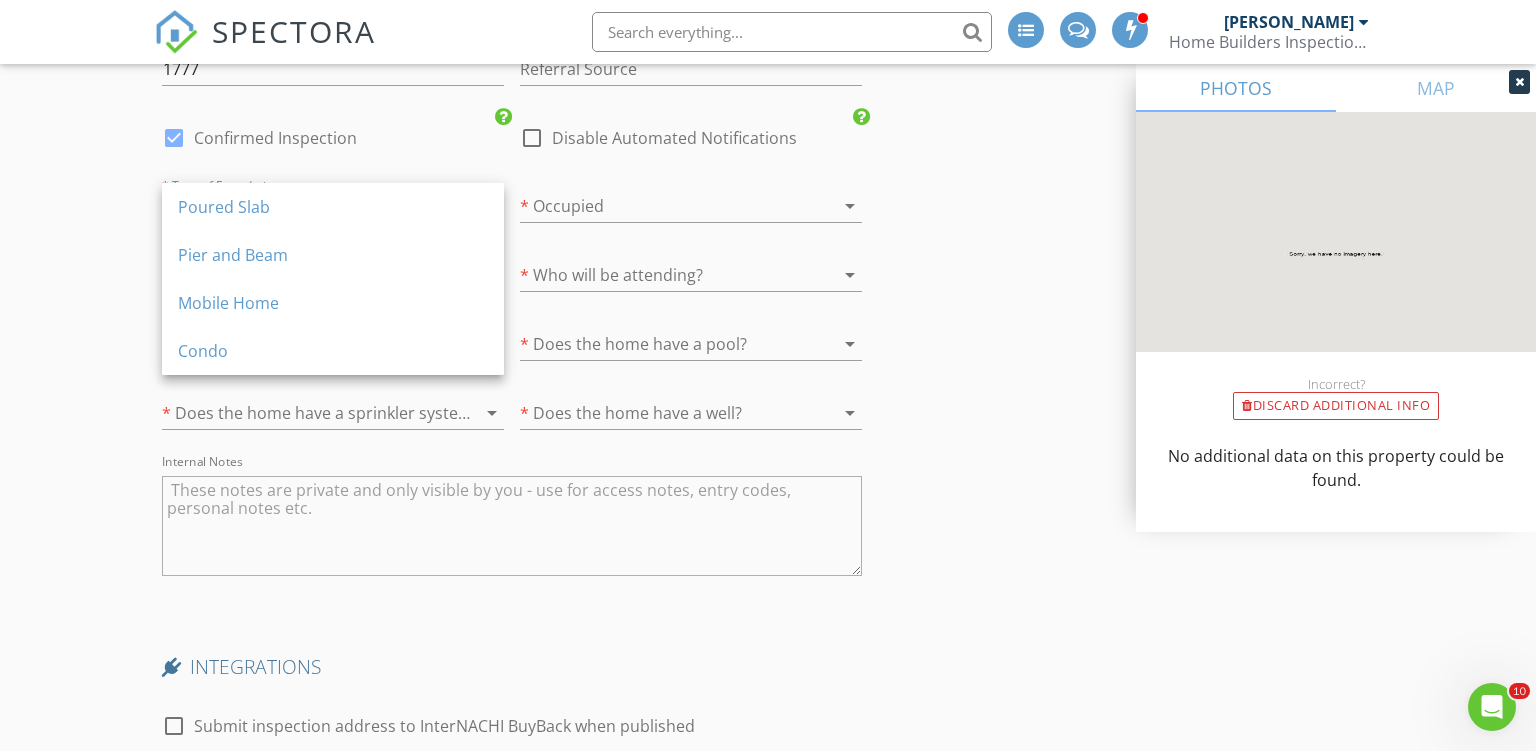 click on "Poured Slab" at bounding box center [333, 207] 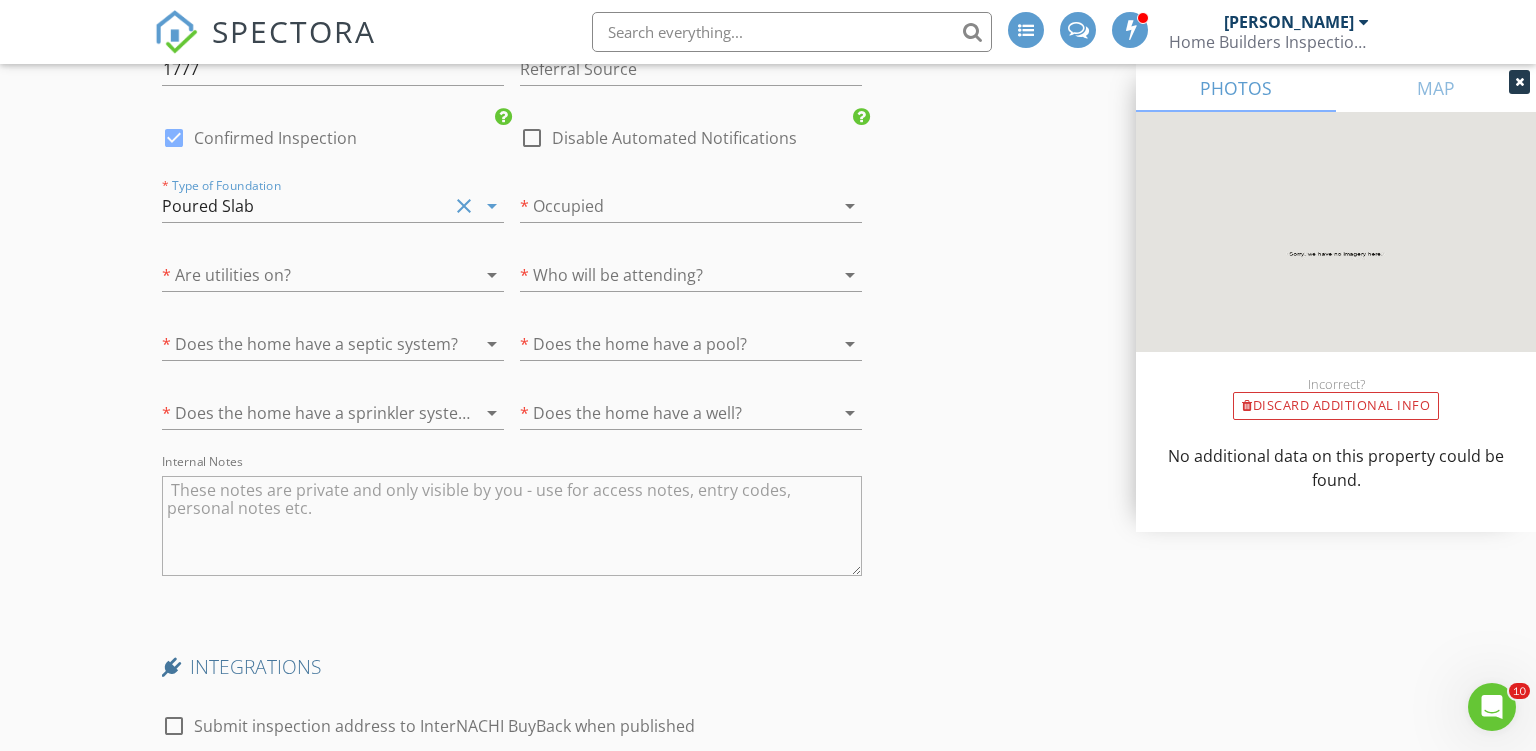 click at bounding box center (663, 206) 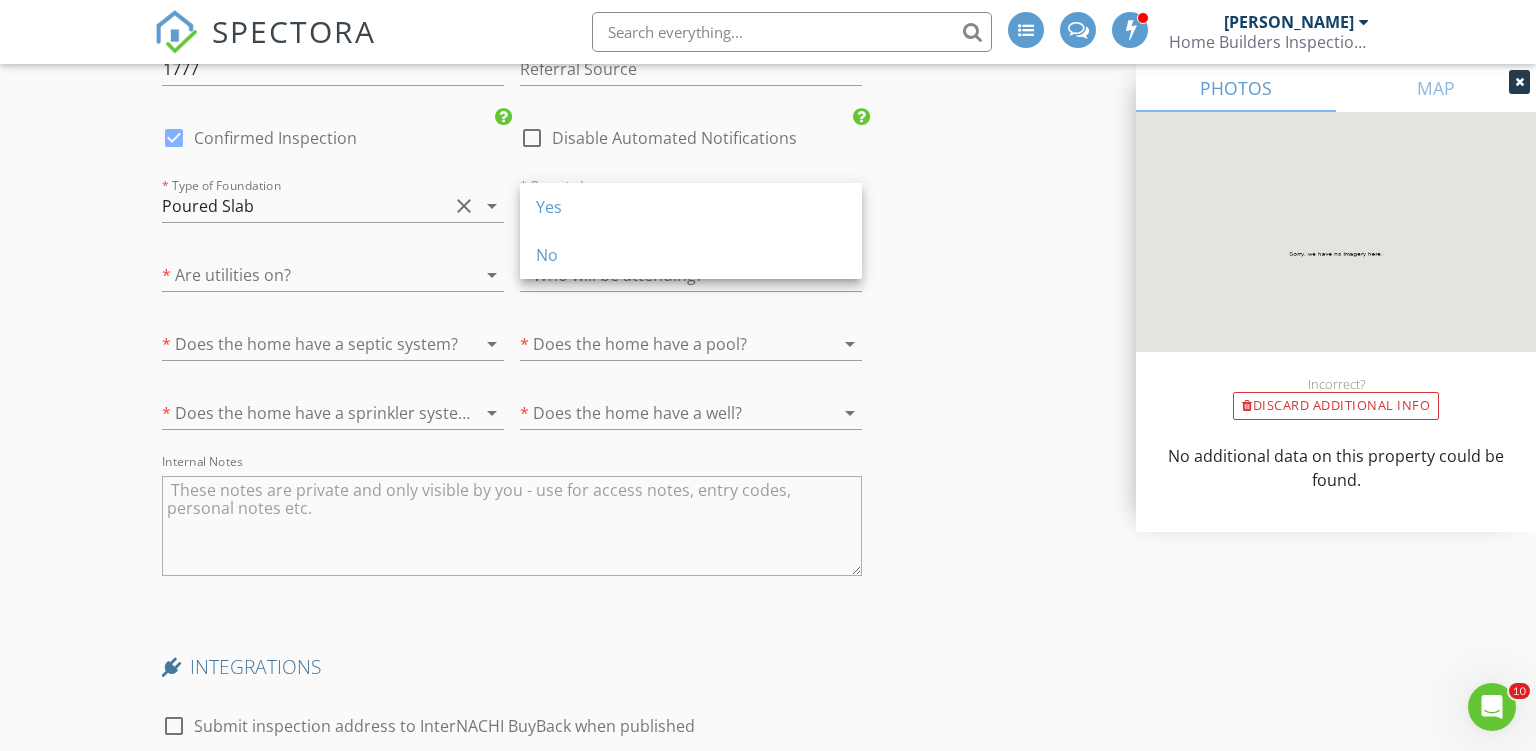 click on "No" at bounding box center (691, 255) 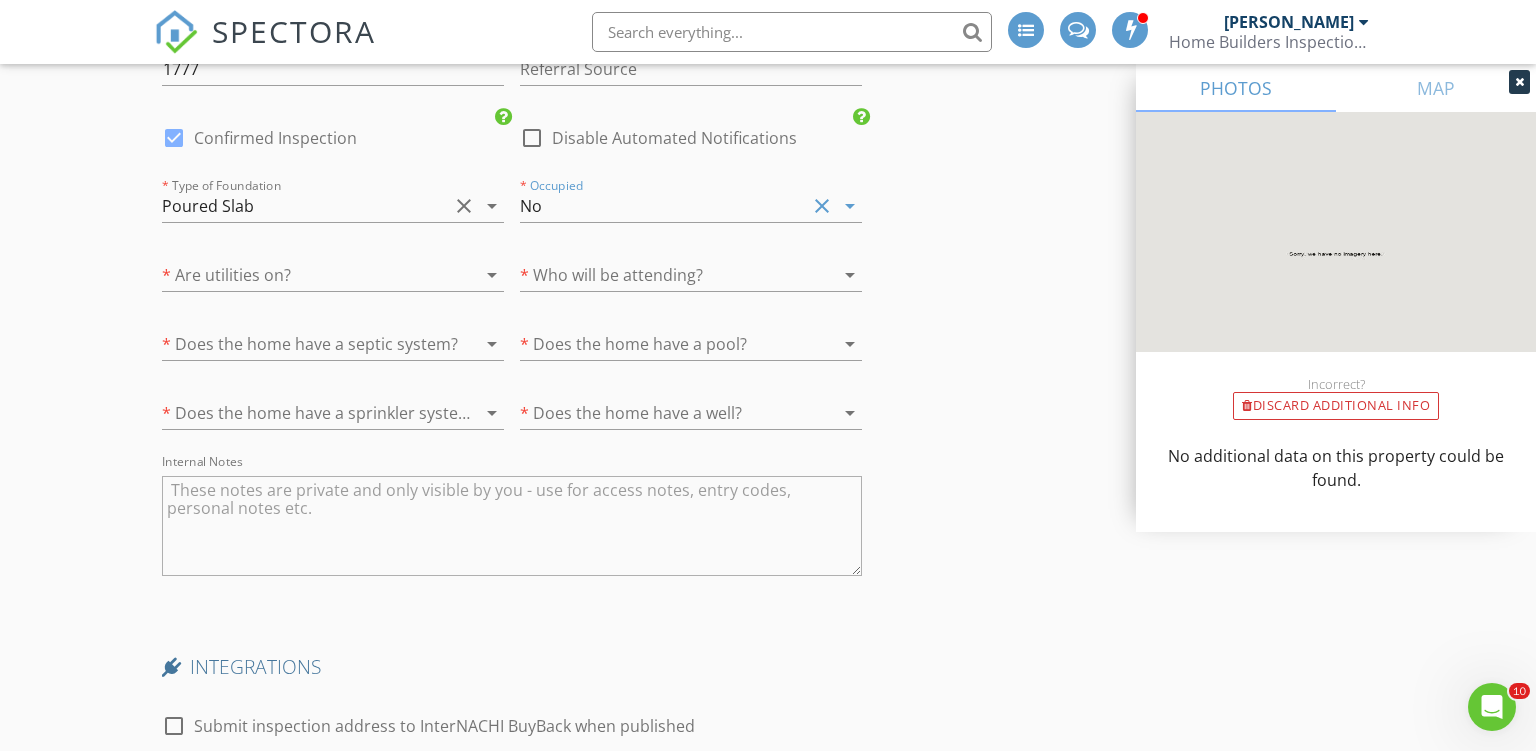 click at bounding box center [305, 275] 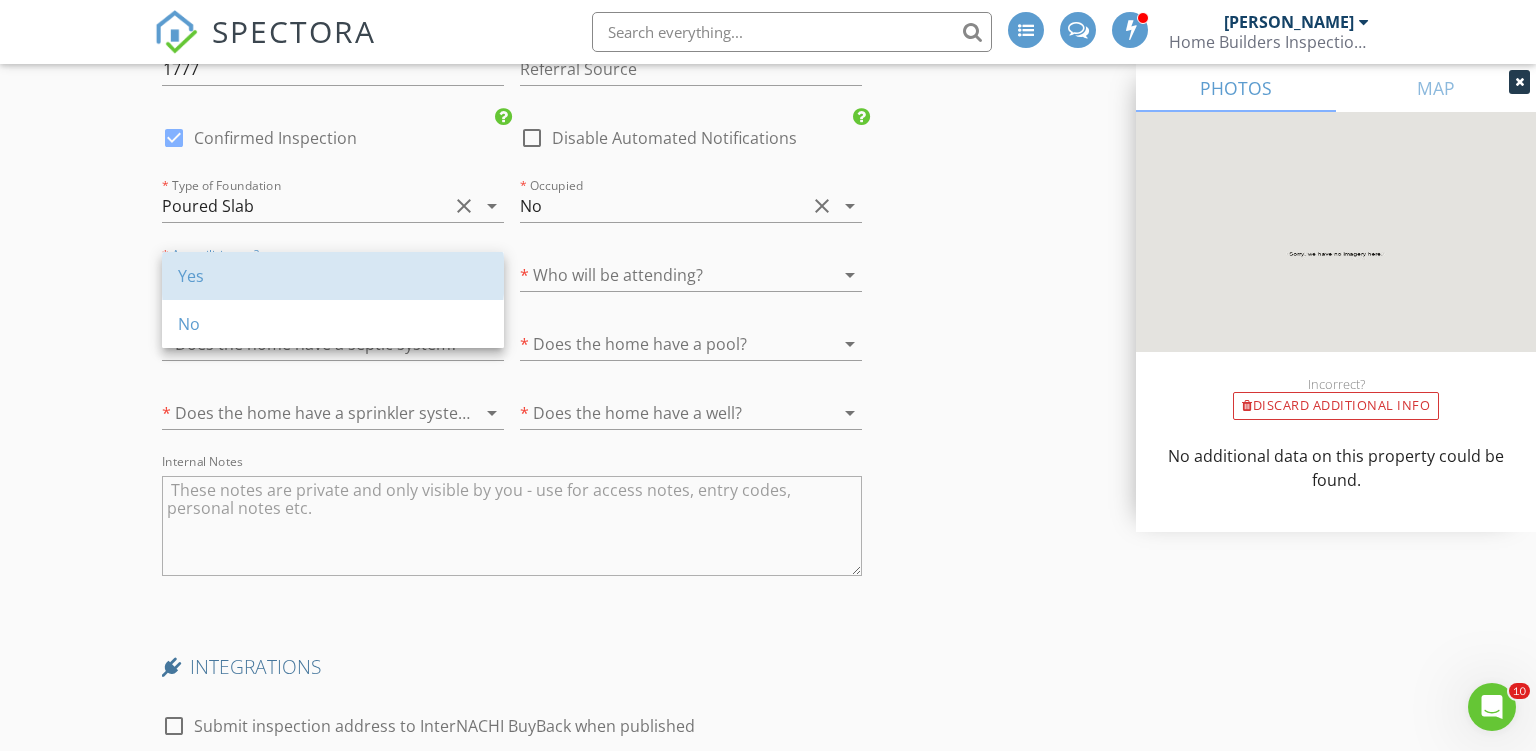 click on "Yes" at bounding box center [333, 276] 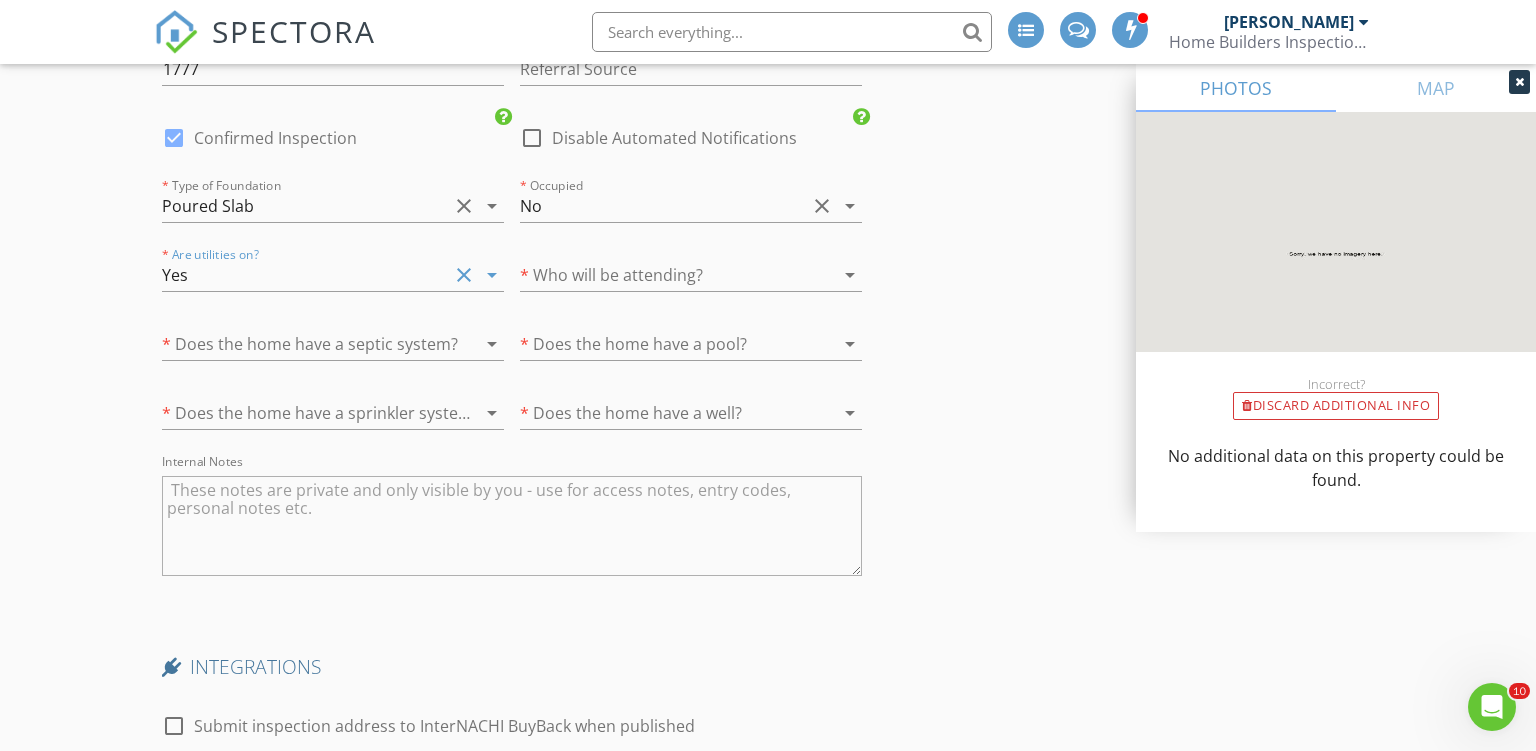 click at bounding box center (663, 275) 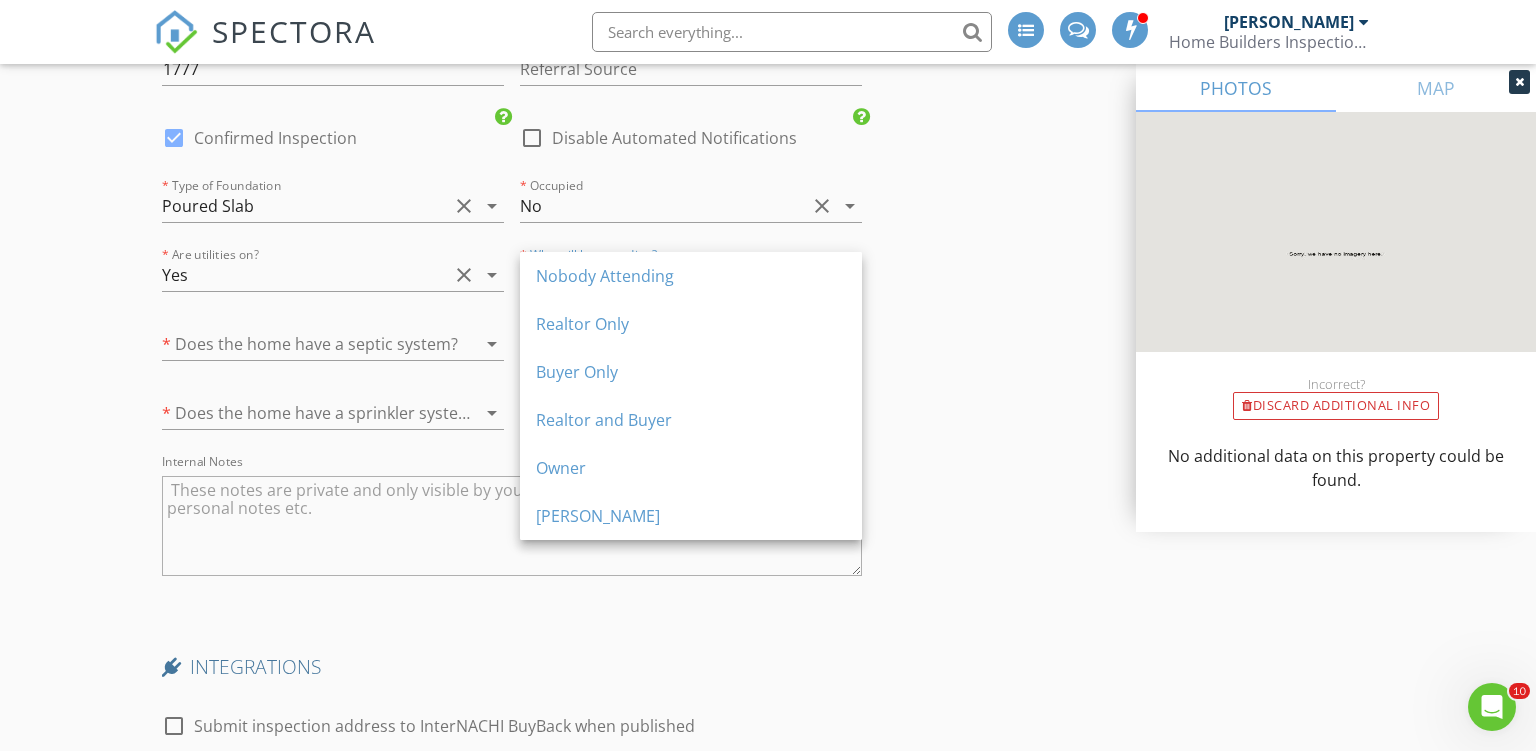click on "Nobody Attending" at bounding box center (691, 276) 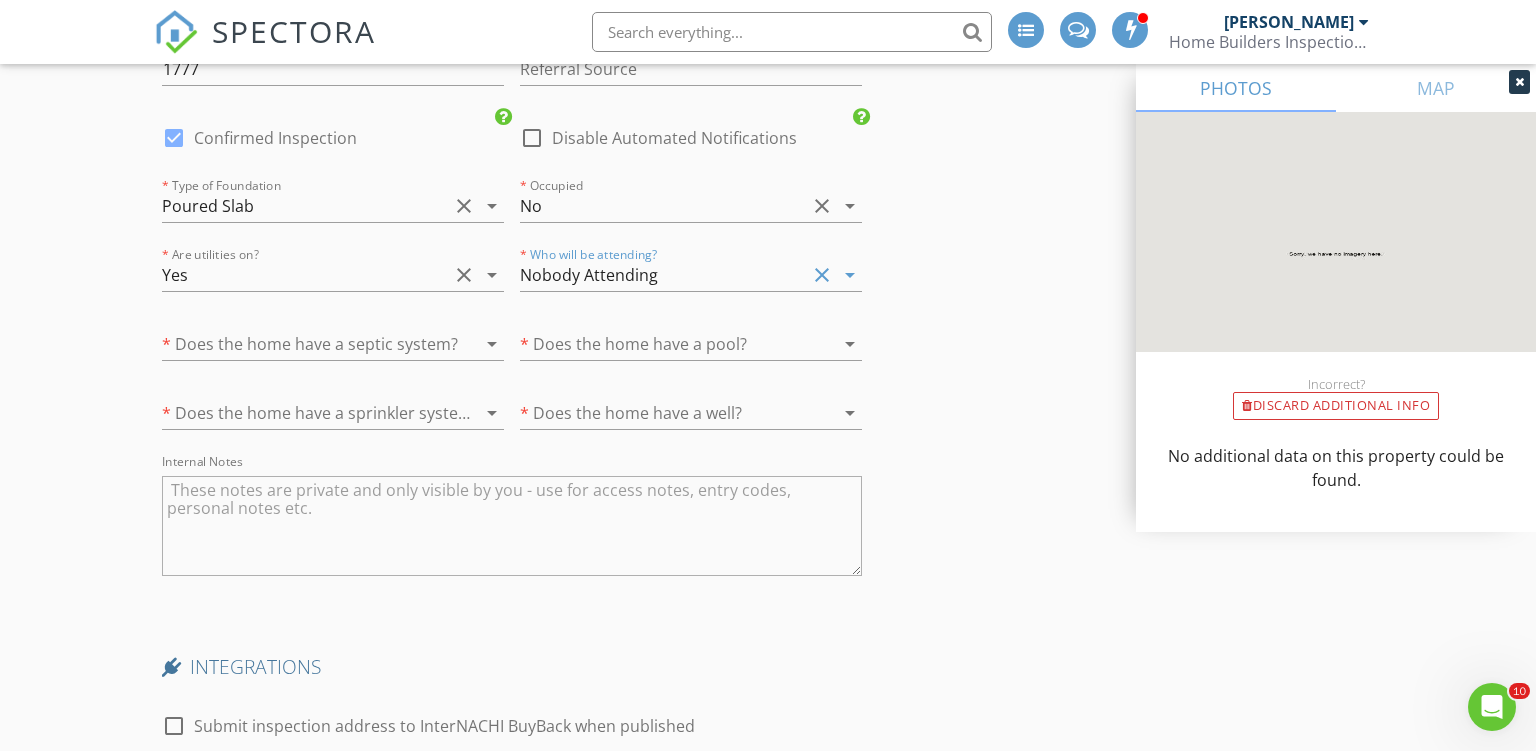 click at bounding box center [305, 344] 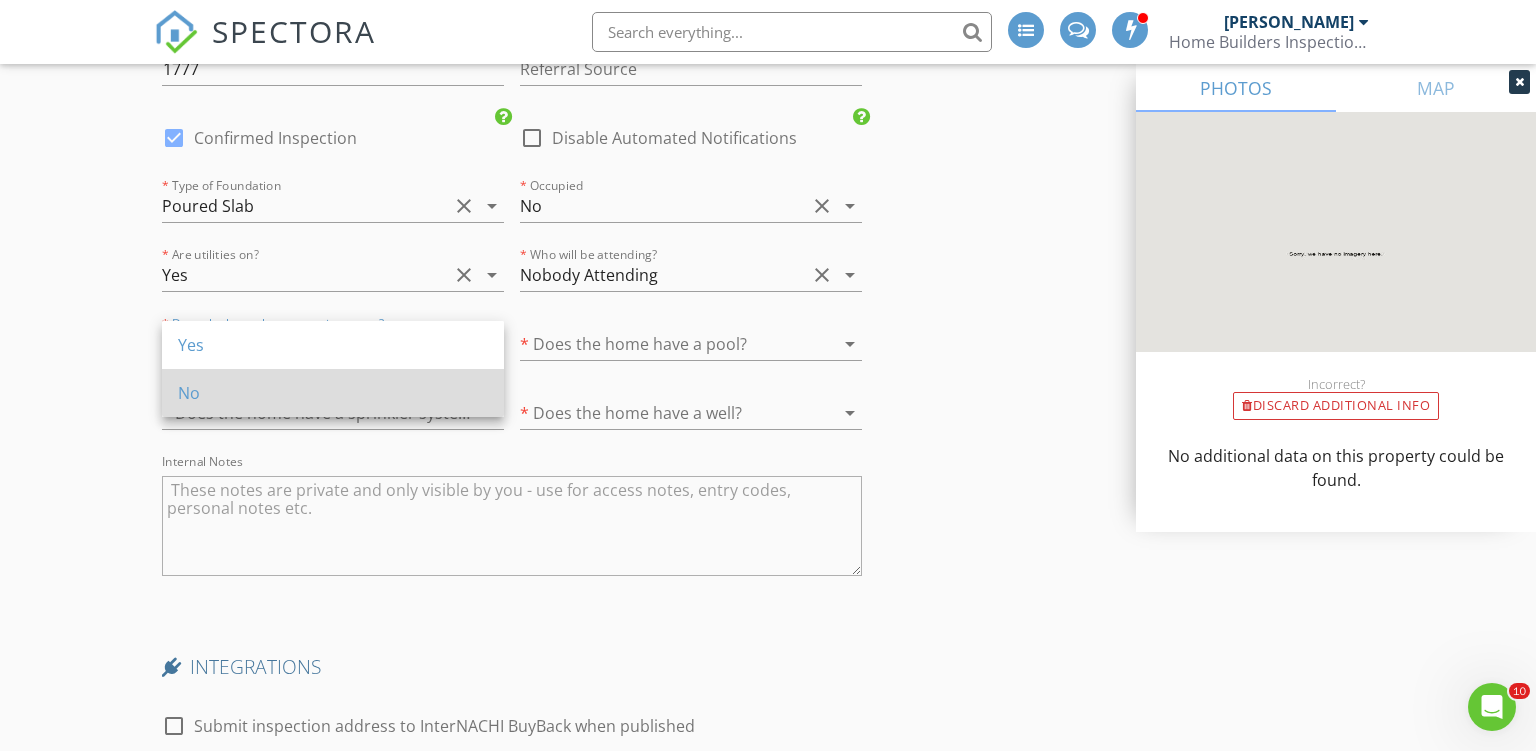 click on "No" at bounding box center [333, 393] 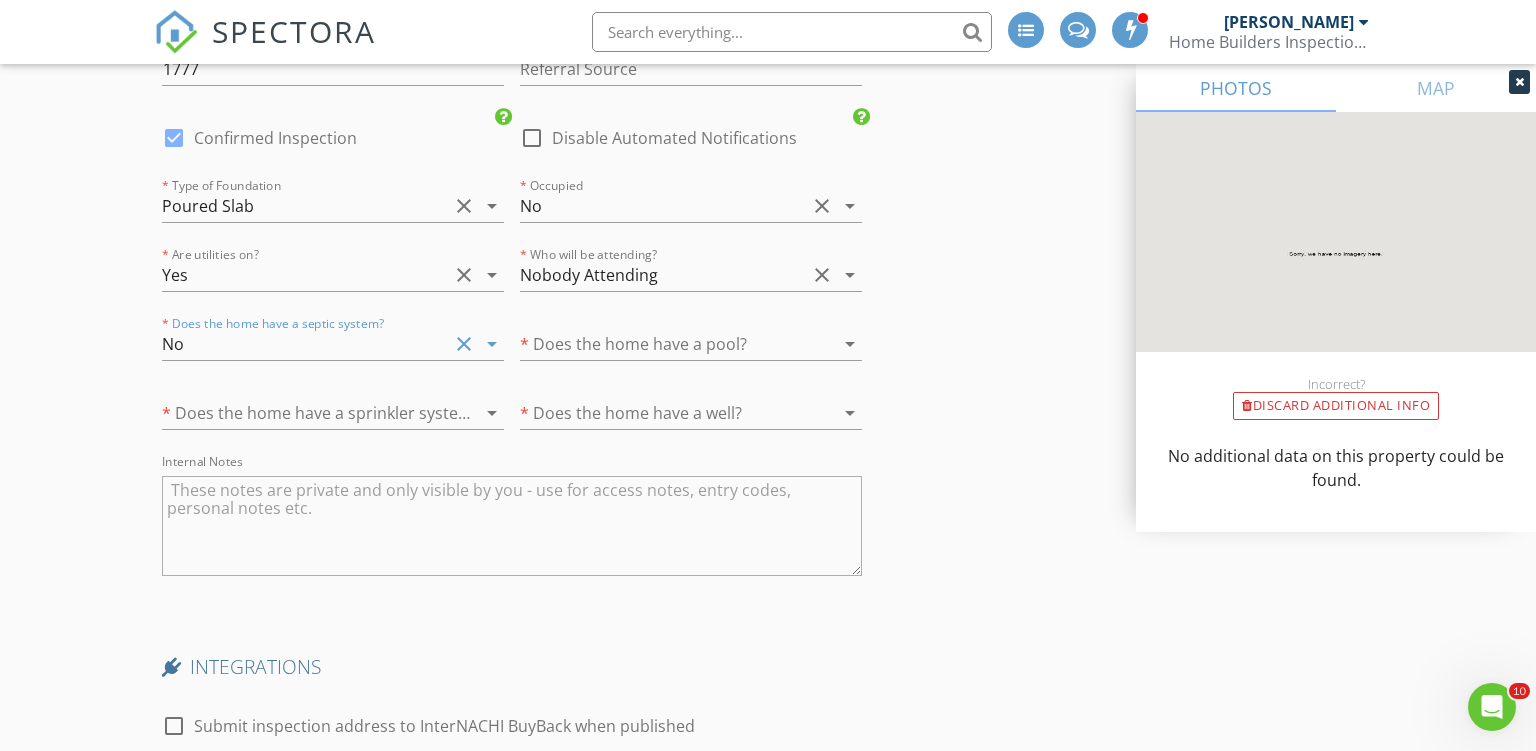 click at bounding box center [305, 413] 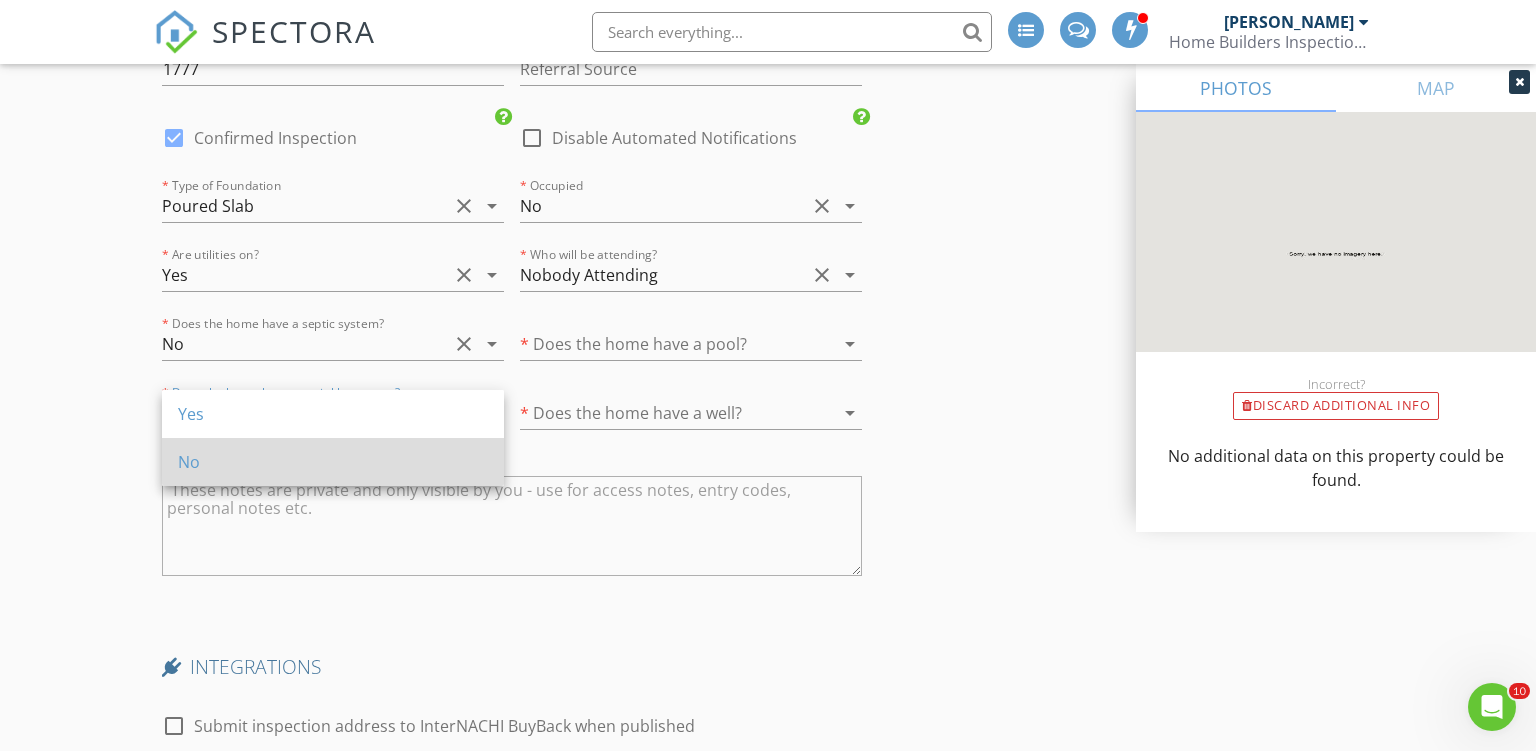 click on "No" at bounding box center (333, 462) 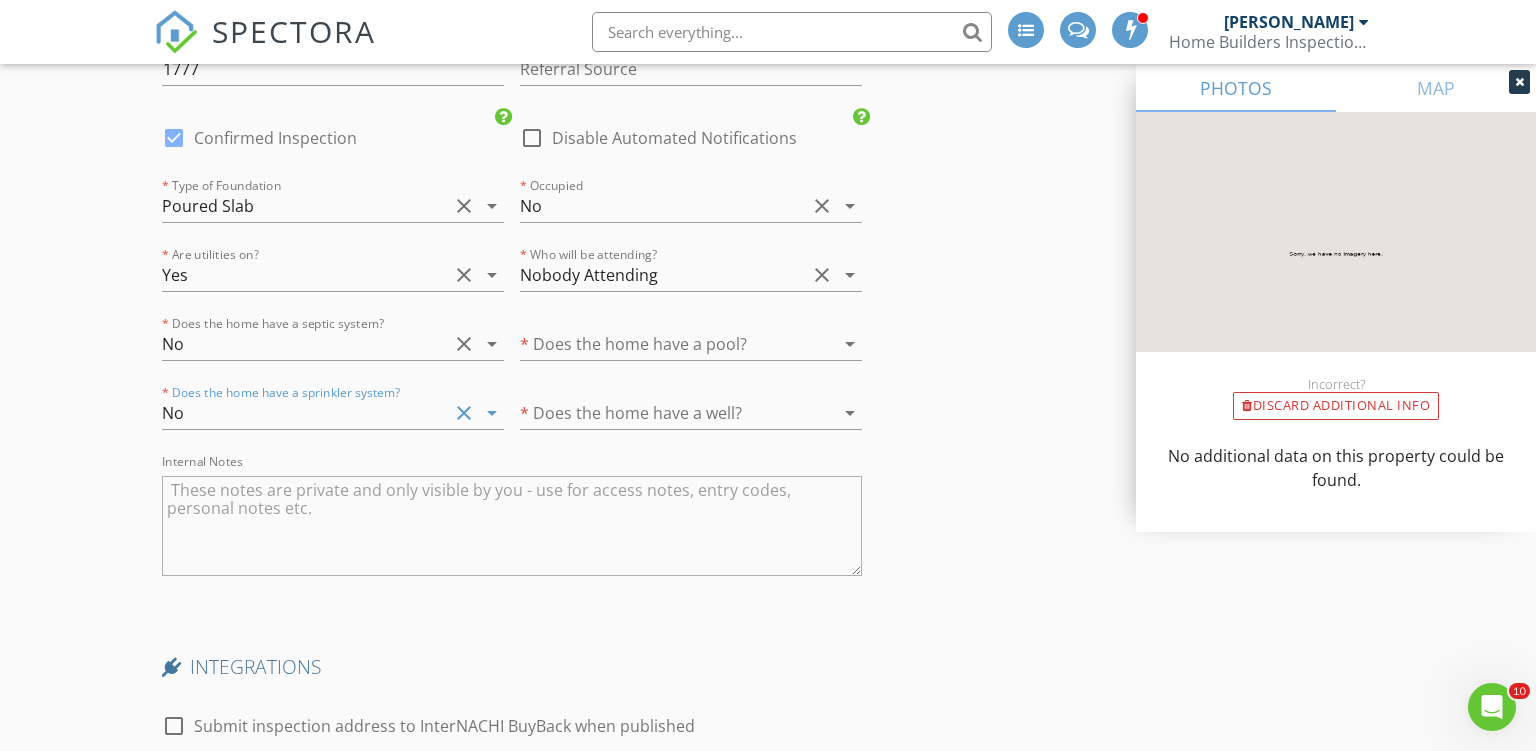 click at bounding box center (663, 344) 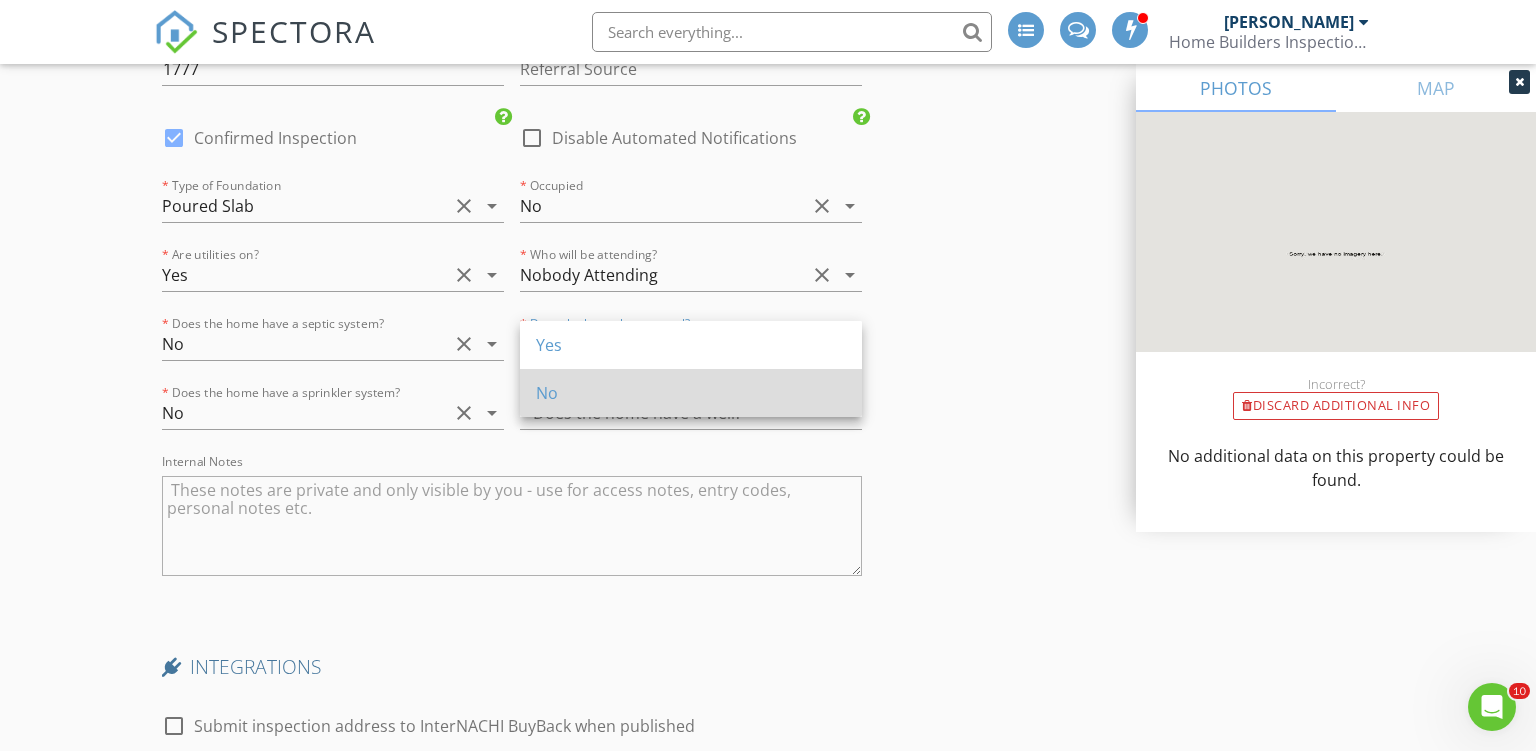click on "No" at bounding box center (691, 393) 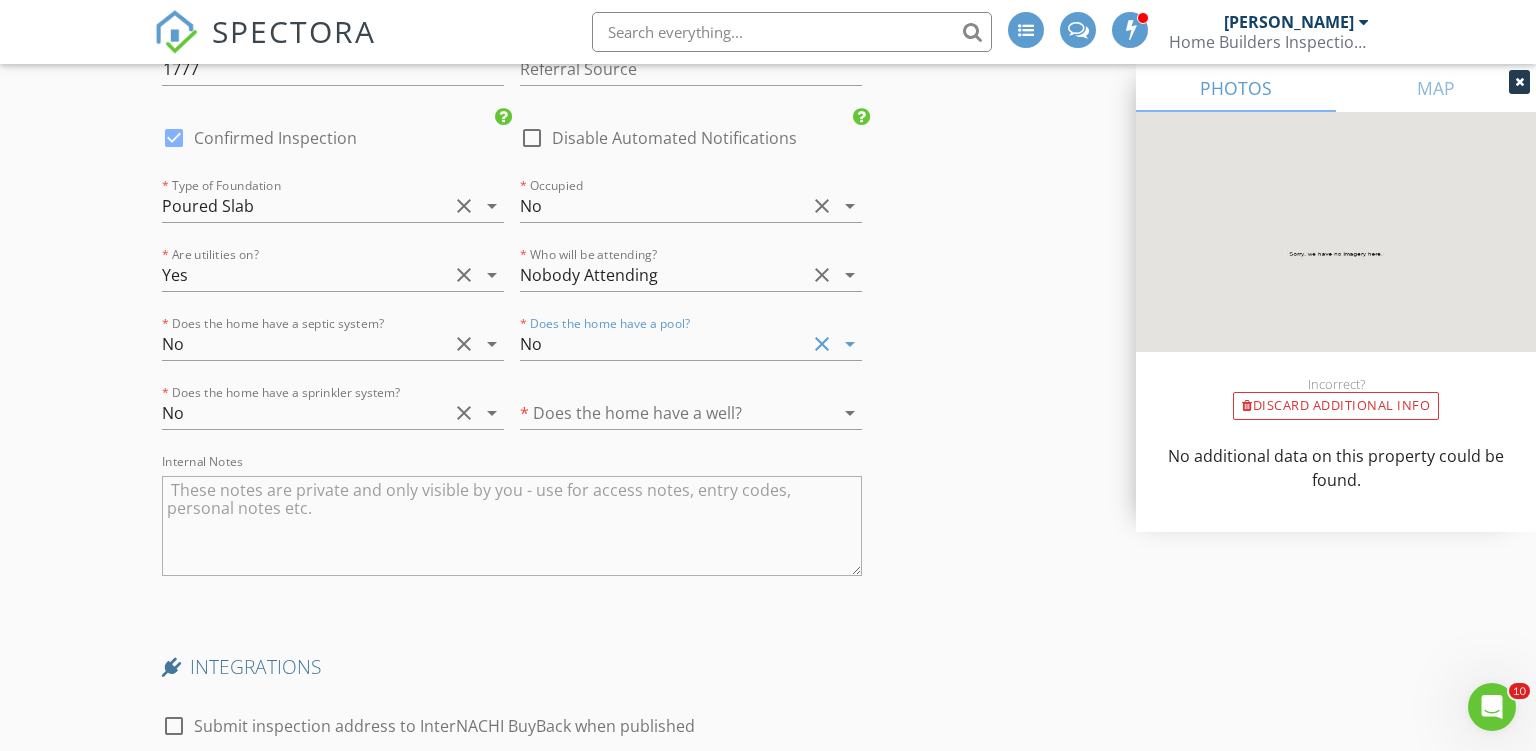 click at bounding box center [663, 413] 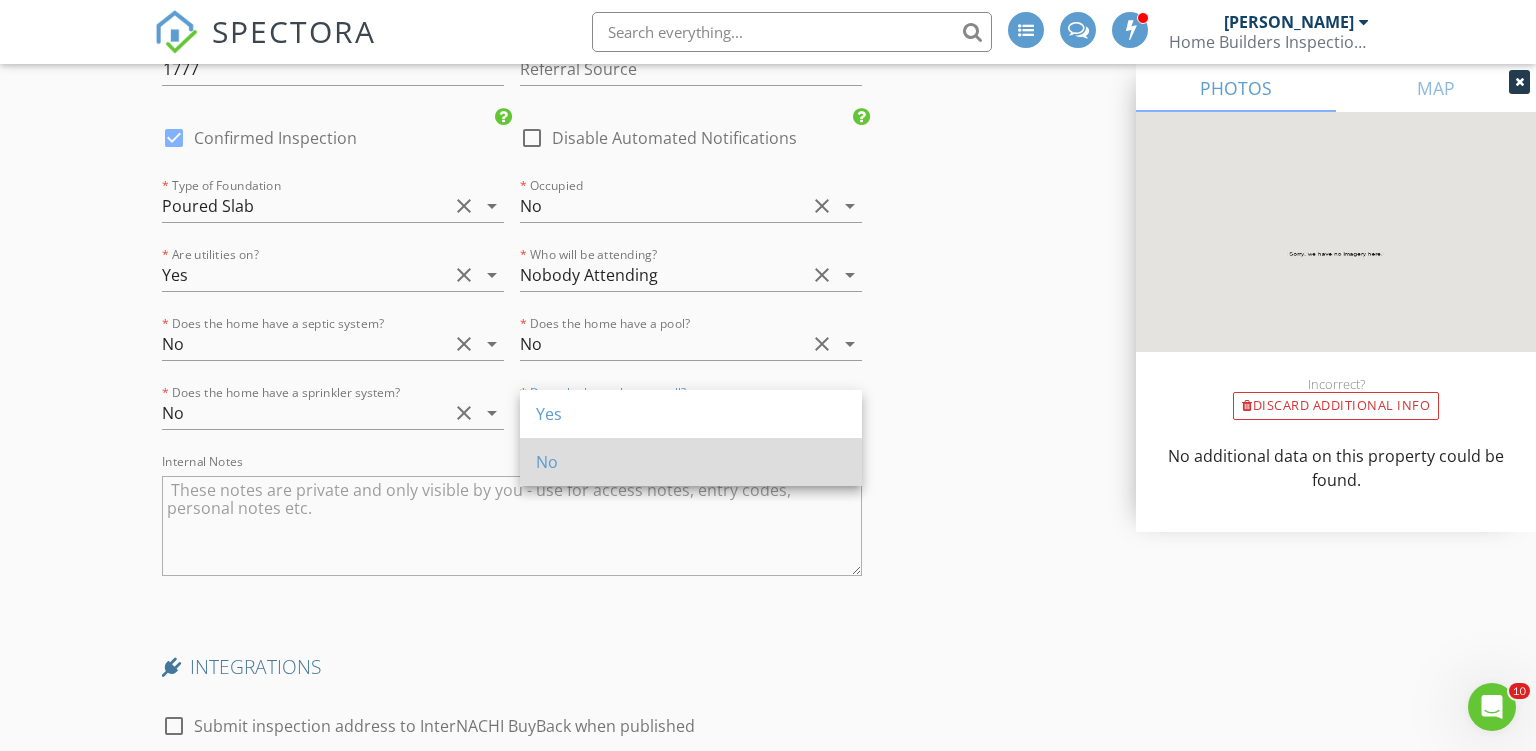 click on "No" at bounding box center [691, 462] 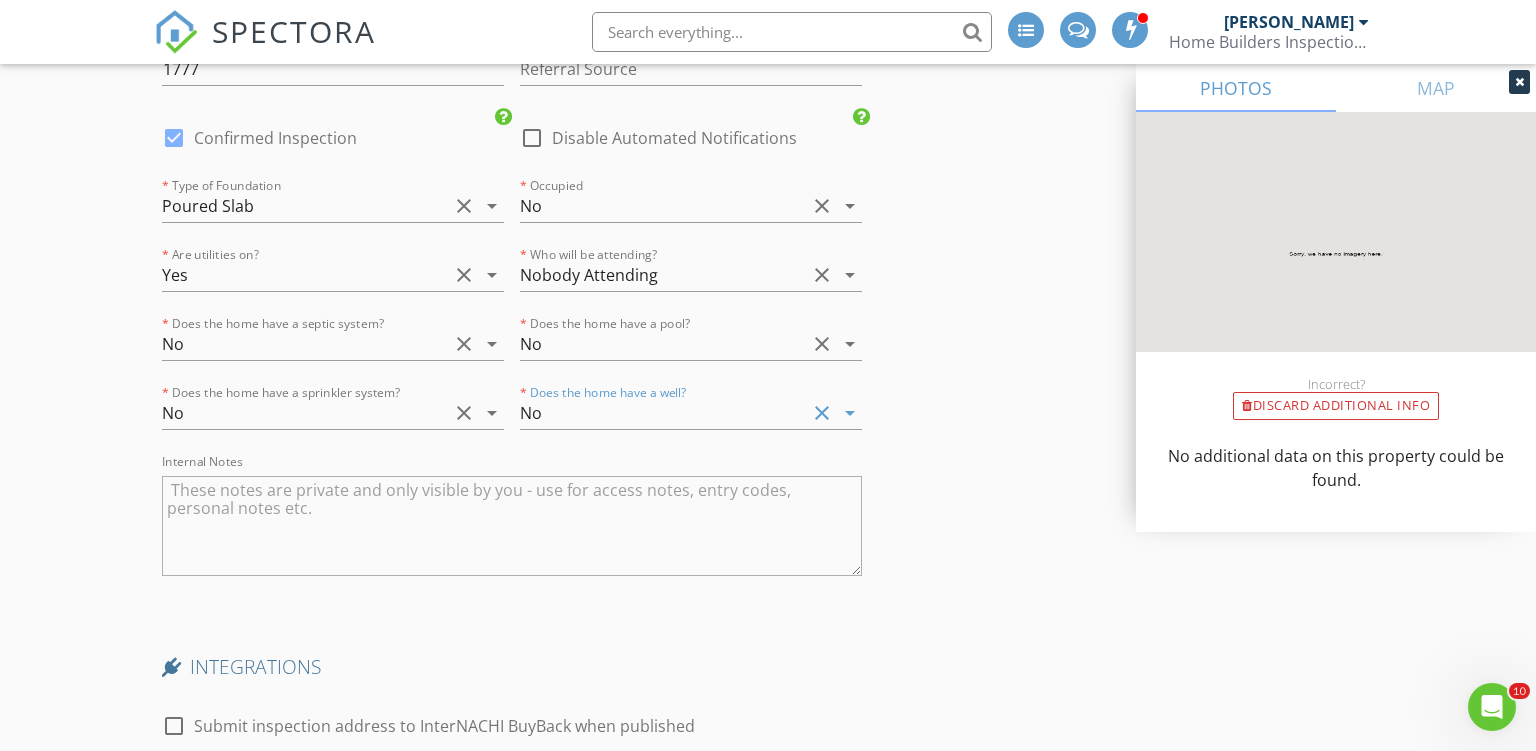 click on "New Inspection
INSPECTOR(S)
check_box   Ron Noble   PRIMARY   check_box_outline_blank   Roy Nichols     Ron Noble arrow_drop_down   check_box_outline_blank Ron Noble specifically requested
Date/Time
07/14/2025 4:30 PM
Location
Address Search       Address 3119 Crown Gate Dr   Unit   City Houston   State TX   Zip 77047   County Harris     Square Feet 2054   Year Built 2025   Foundation Slab arrow_drop_down     Ron Noble     213.4 miles     (4 hours)     exceeds travel range
client
check_box Enable Client CC email for this inspection   Client Search     check_box_outline_blank Client is a Company/Organization     First Name Nicole   Last Name Nance   Email nikinancerealty@gmail.com   CC Email   Phone 202-440-3879   Address   City   State   Zip     Tags         Notes   Private Notes
ADD ADDITIONAL client" at bounding box center [768, -1223] 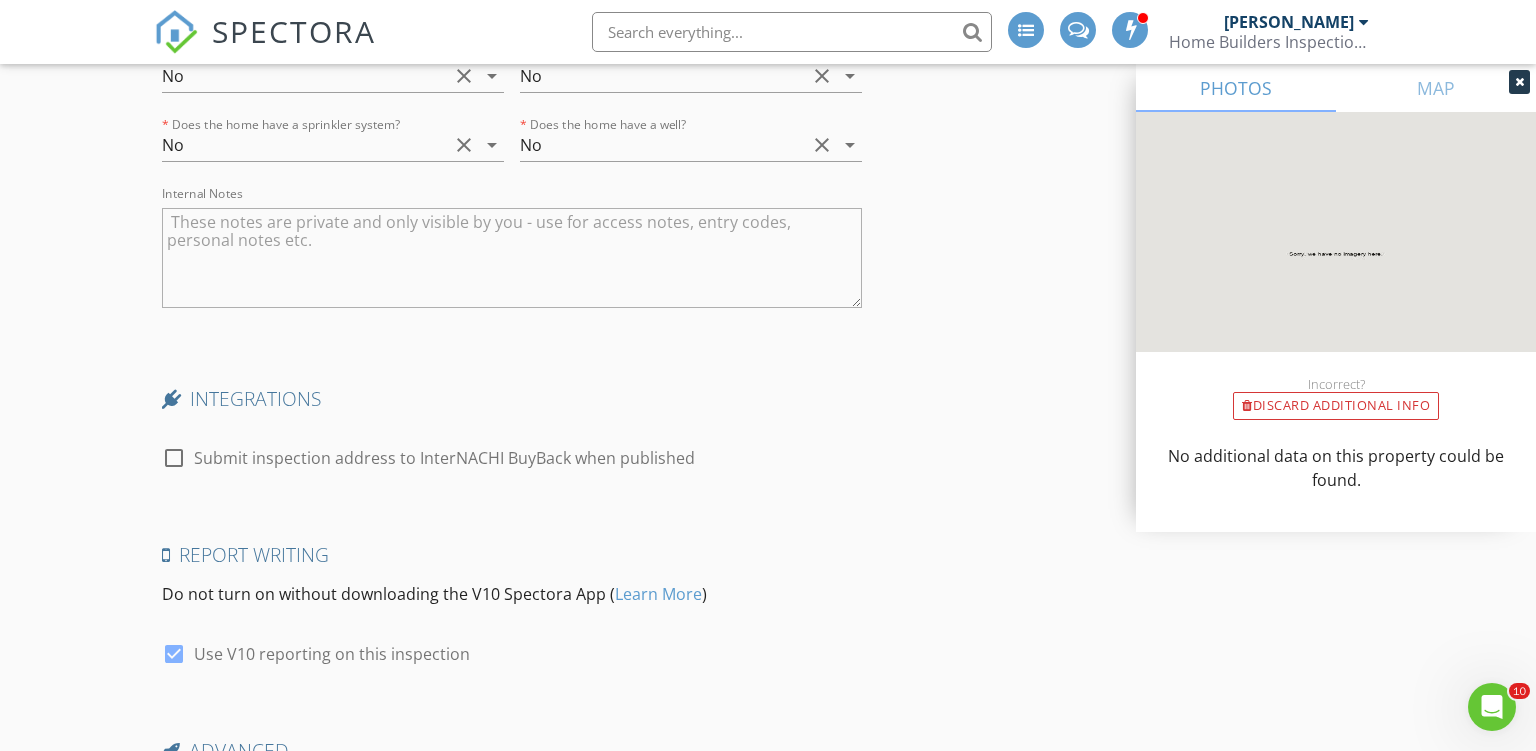scroll, scrollTop: 4280, scrollLeft: 0, axis: vertical 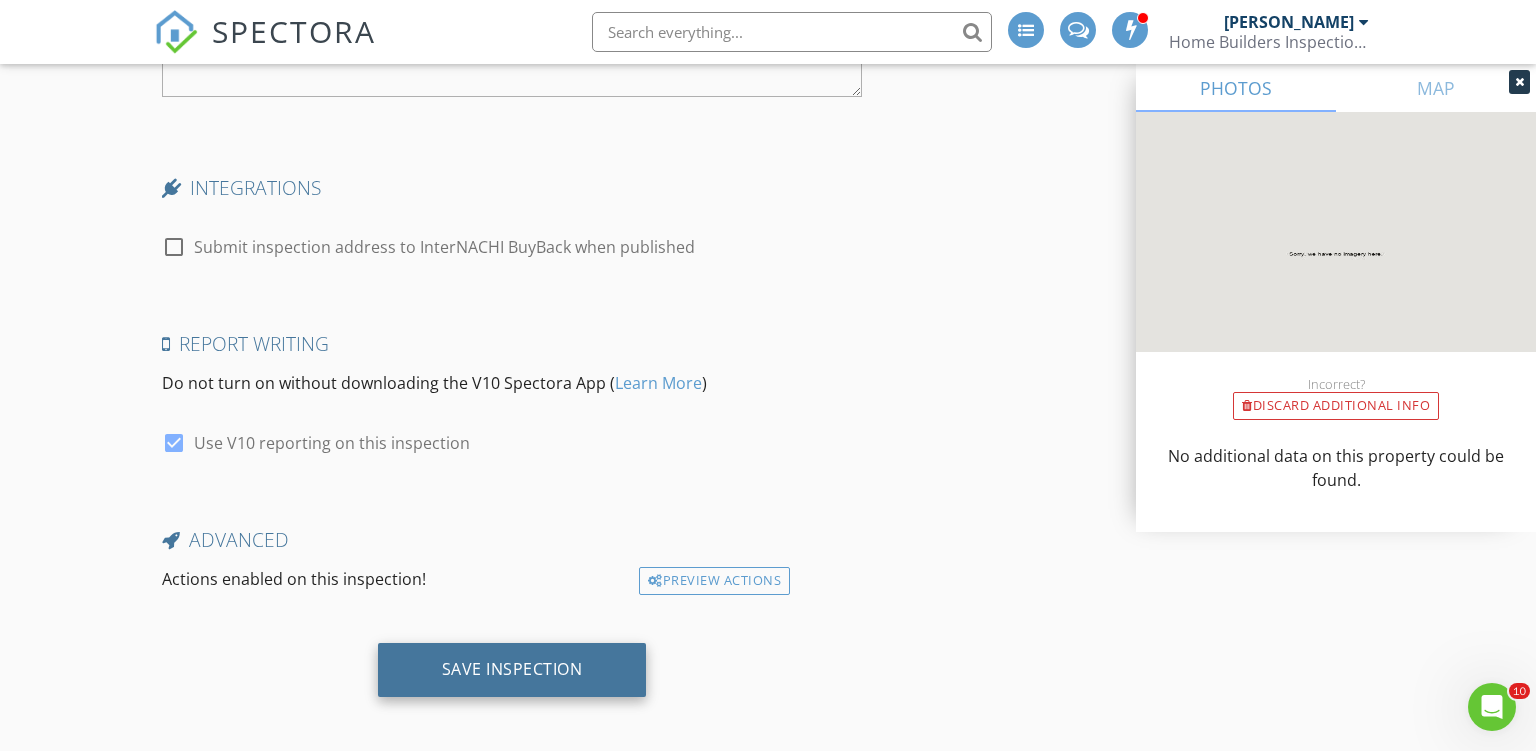 click on "Save Inspection" at bounding box center [512, 669] 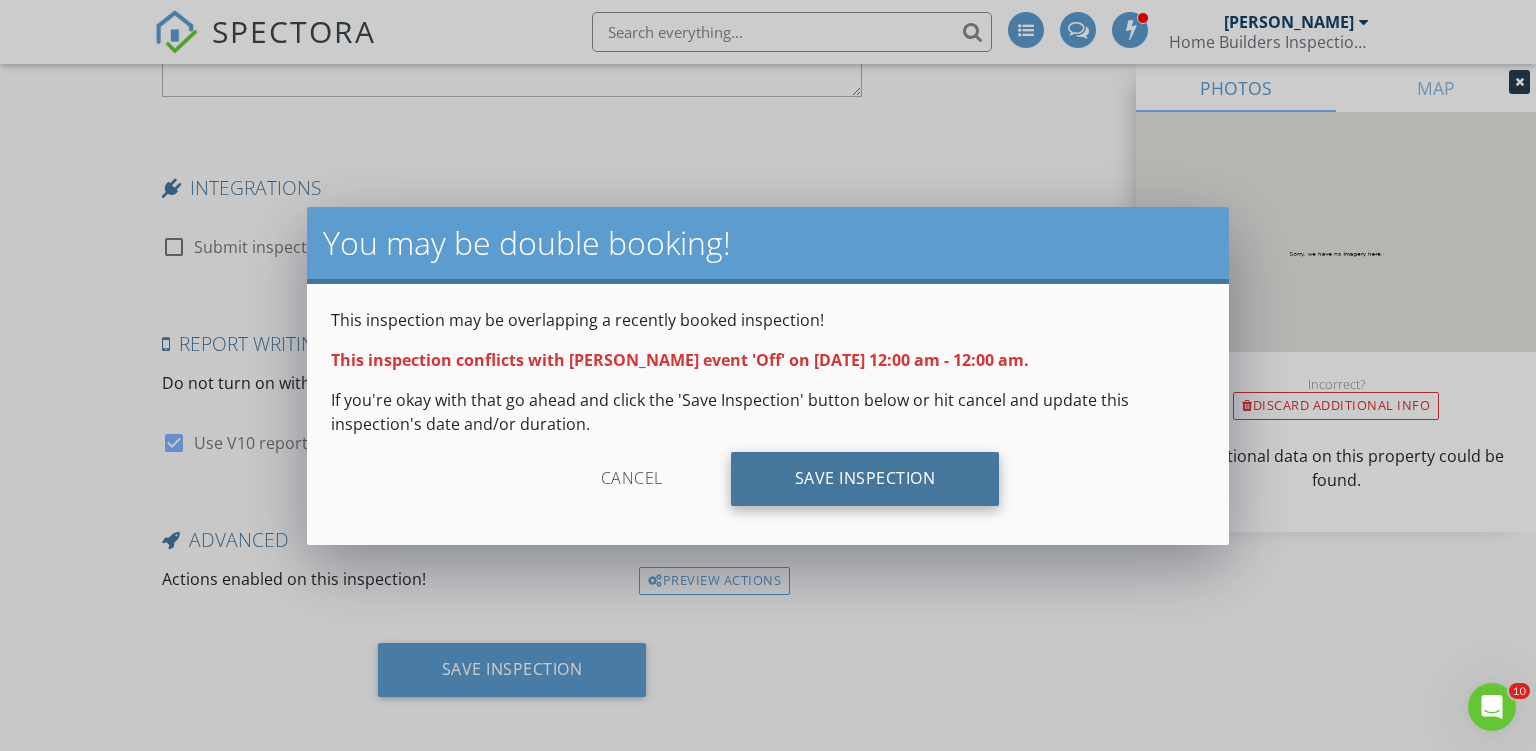 click on "Save Inspection" at bounding box center [865, 479] 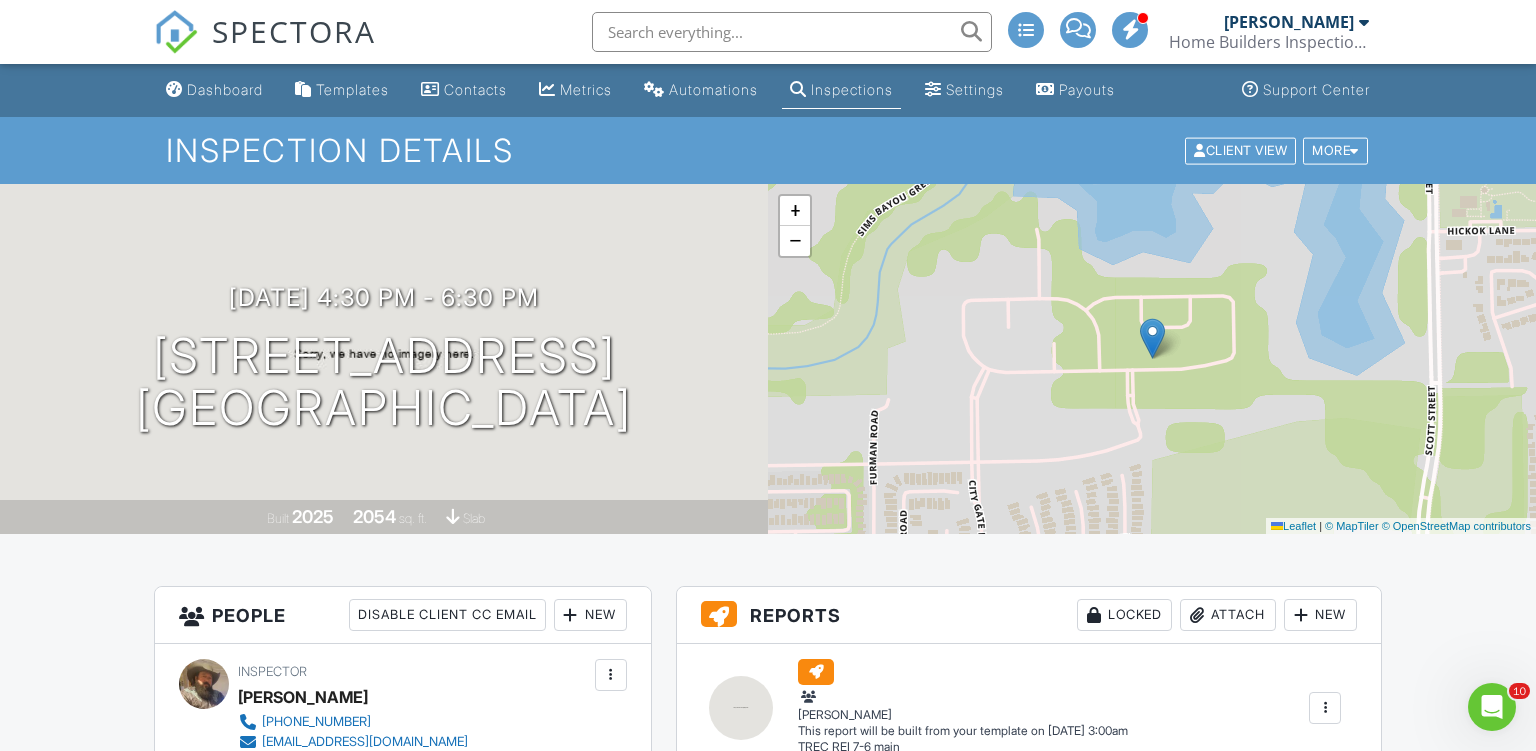 scroll, scrollTop: 0, scrollLeft: 0, axis: both 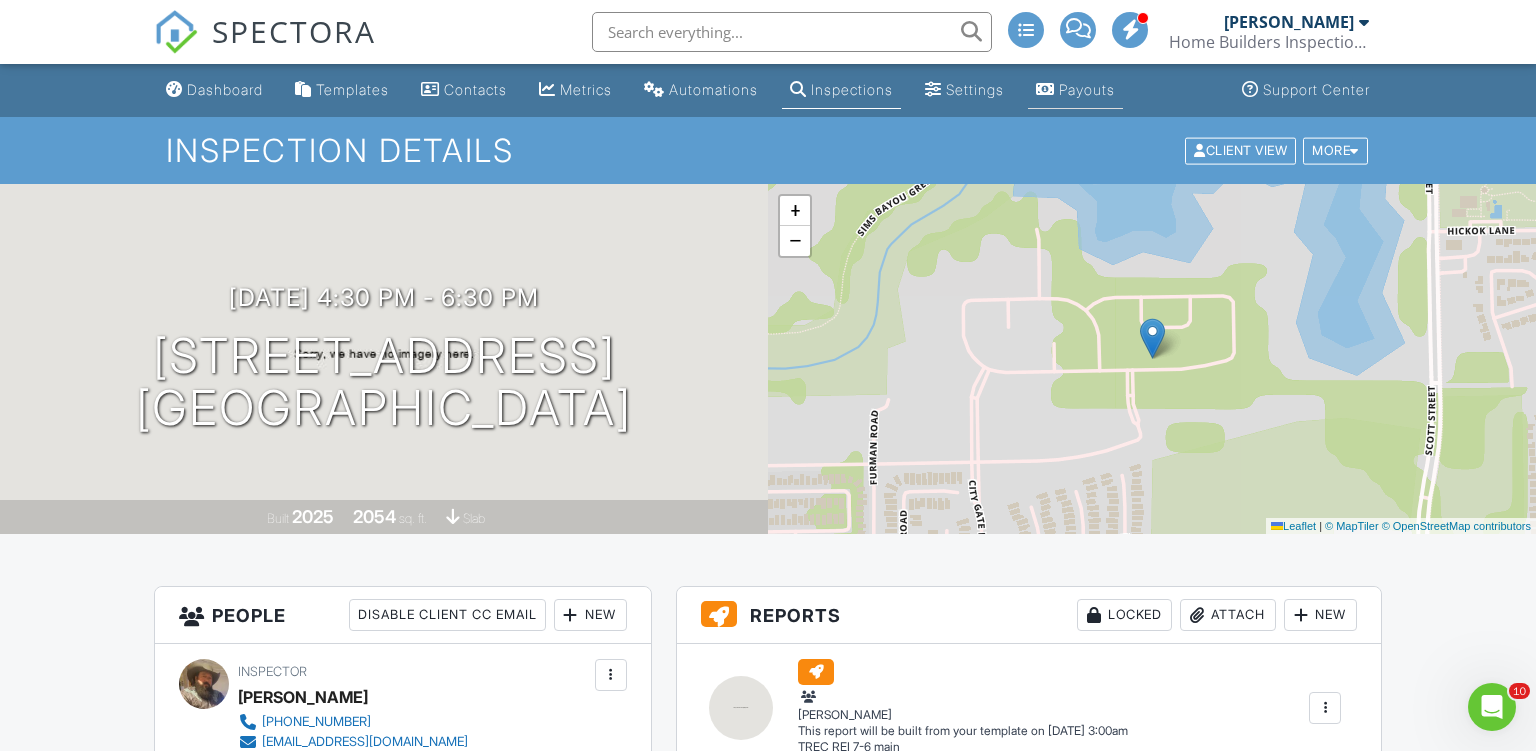 click on "Payouts" at bounding box center [1087, 89] 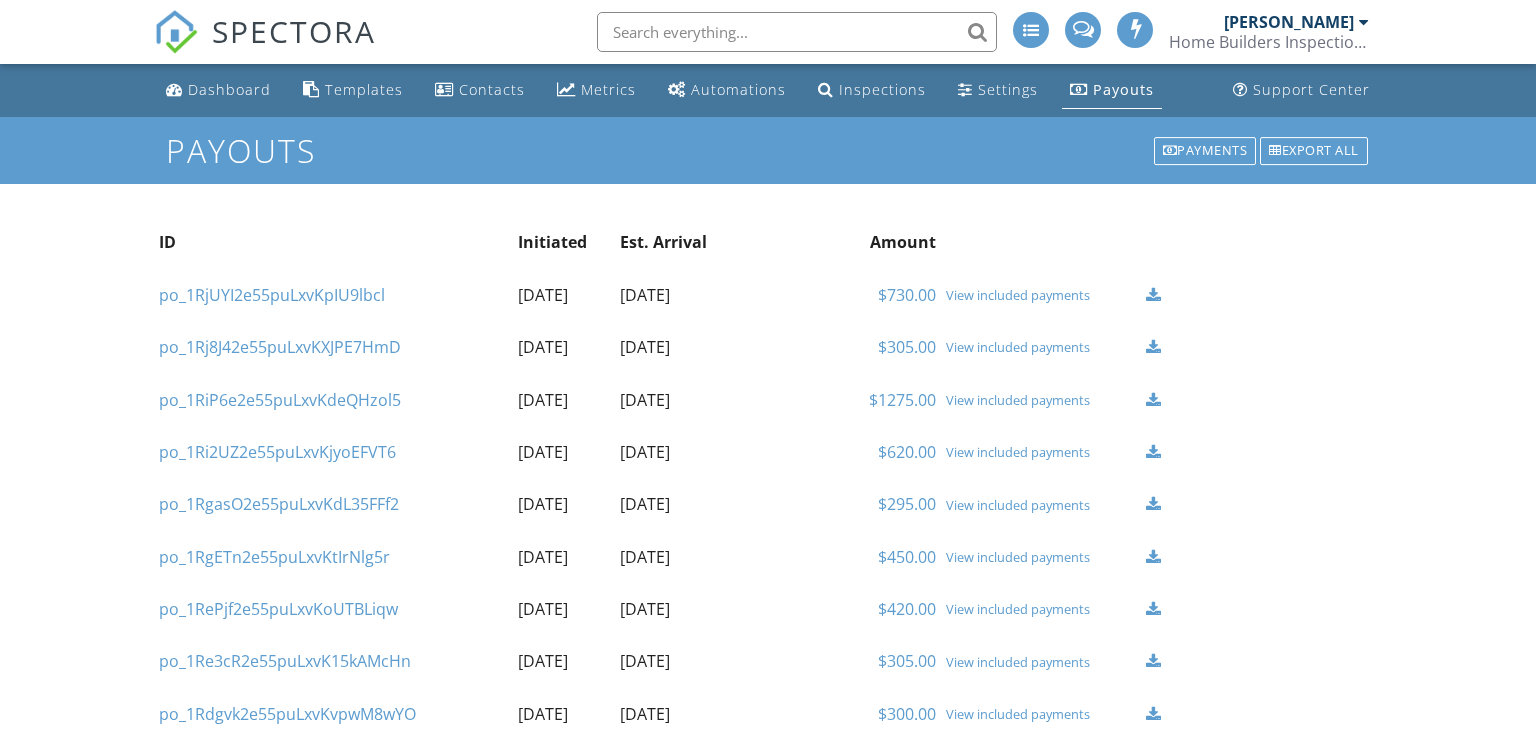 scroll, scrollTop: 0, scrollLeft: 0, axis: both 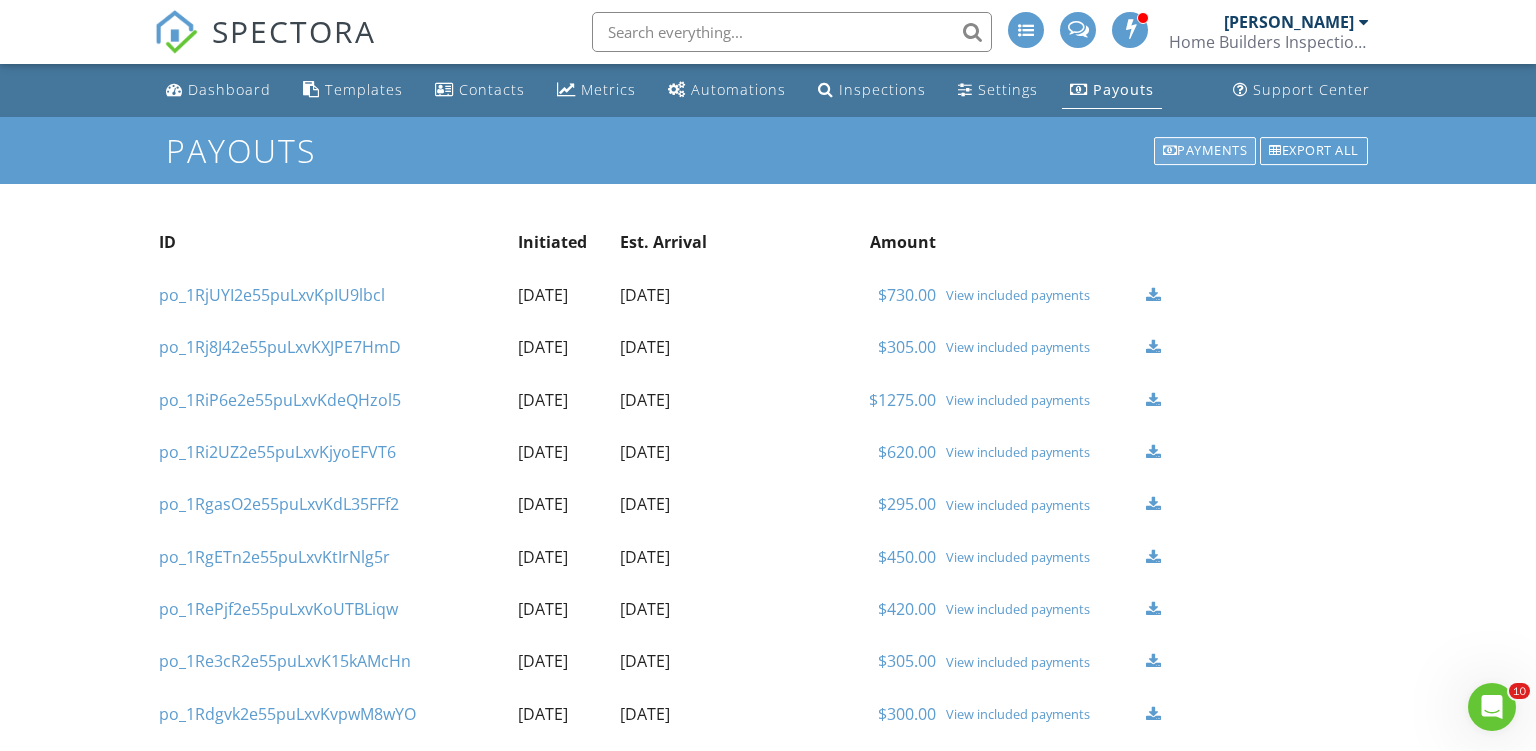 click on "Payments" at bounding box center [1205, 151] 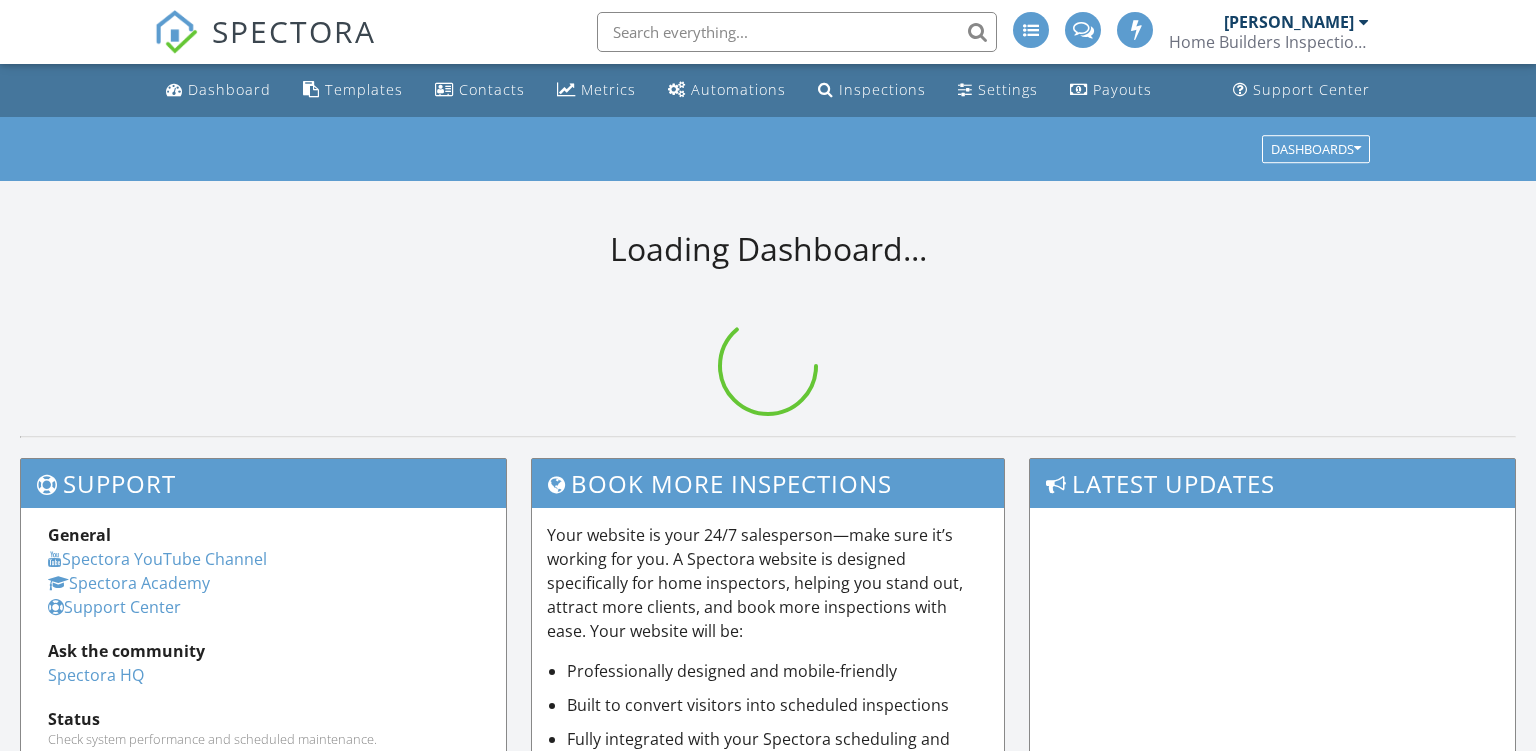scroll, scrollTop: 0, scrollLeft: 0, axis: both 